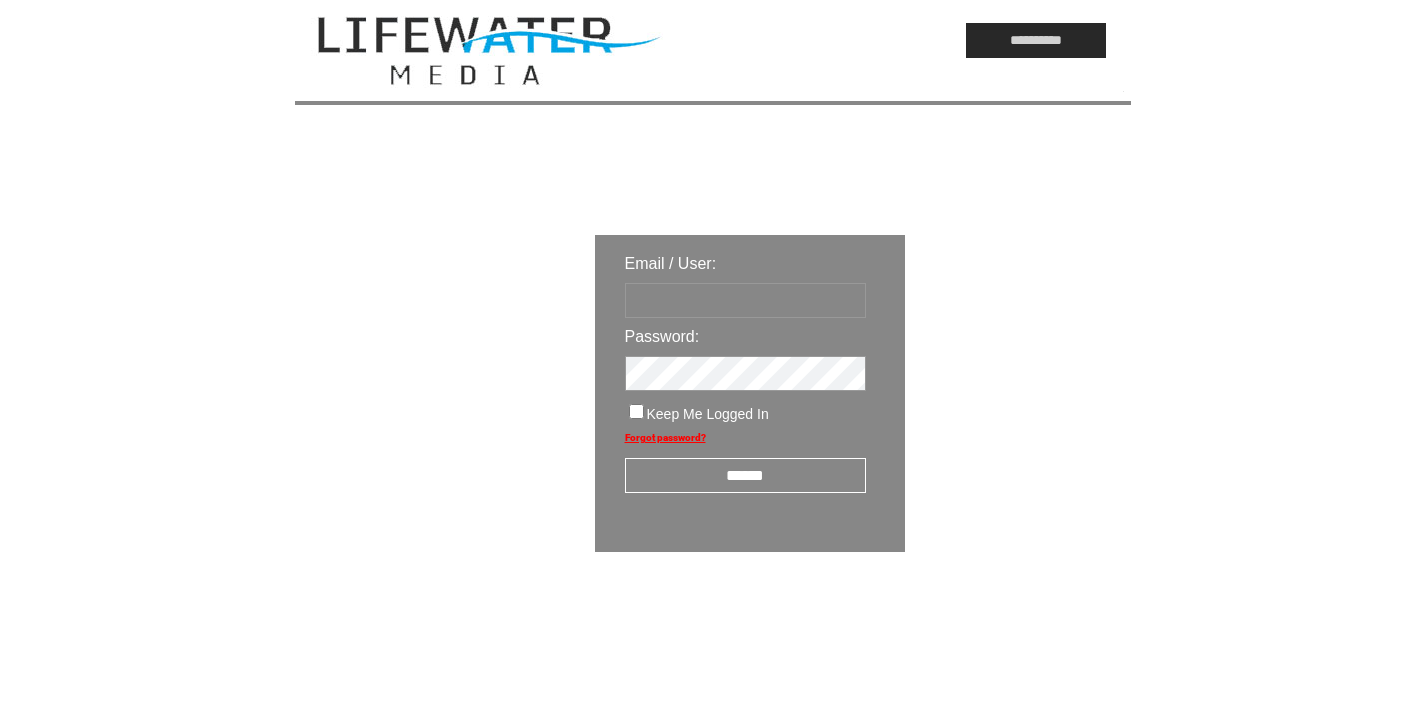 scroll, scrollTop: 0, scrollLeft: 0, axis: both 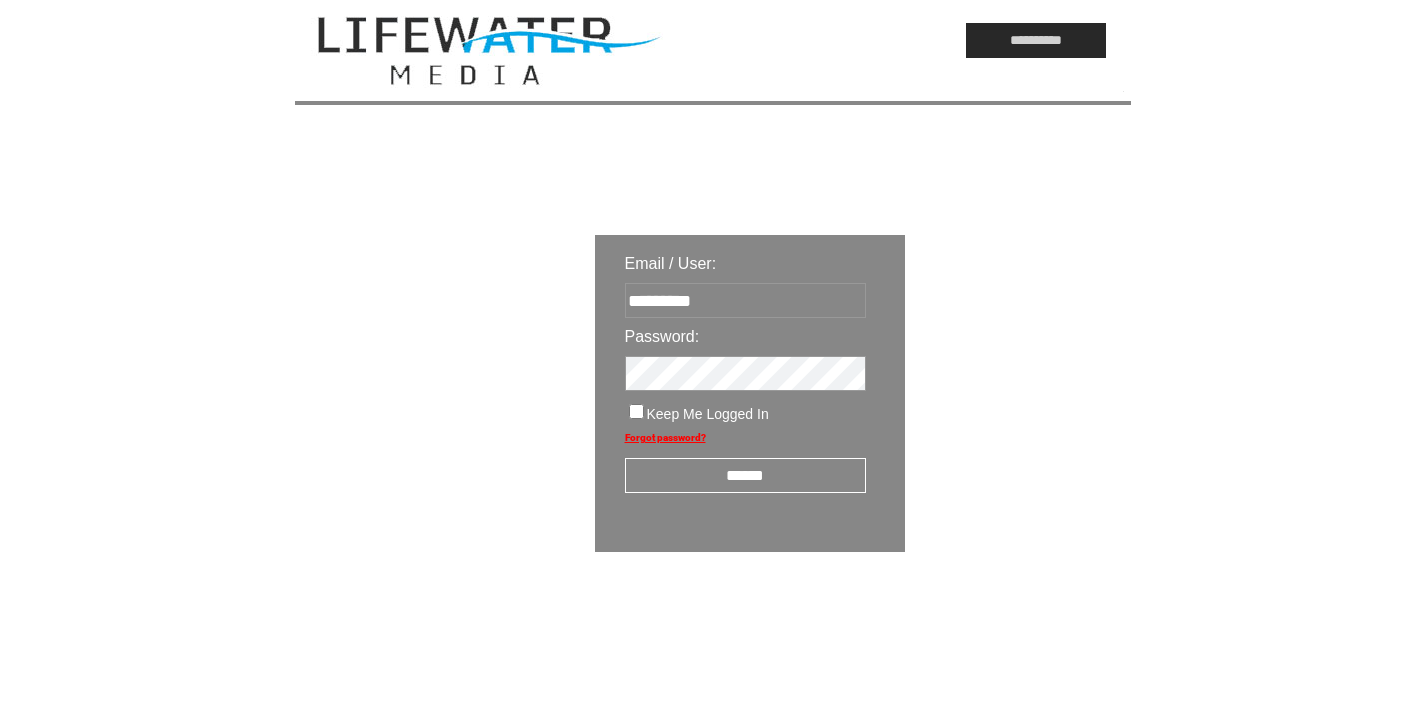 click on "******" at bounding box center (745, 475) 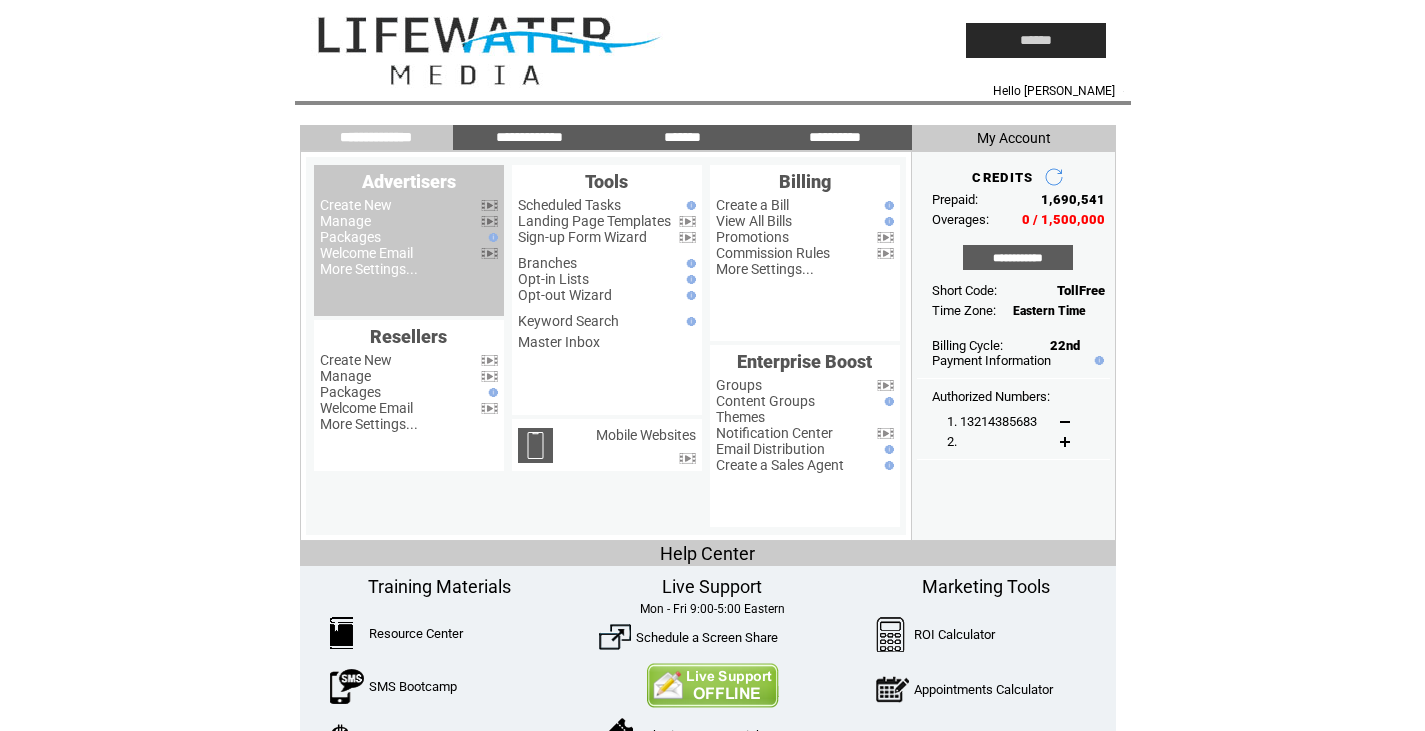 scroll, scrollTop: 0, scrollLeft: 0, axis: both 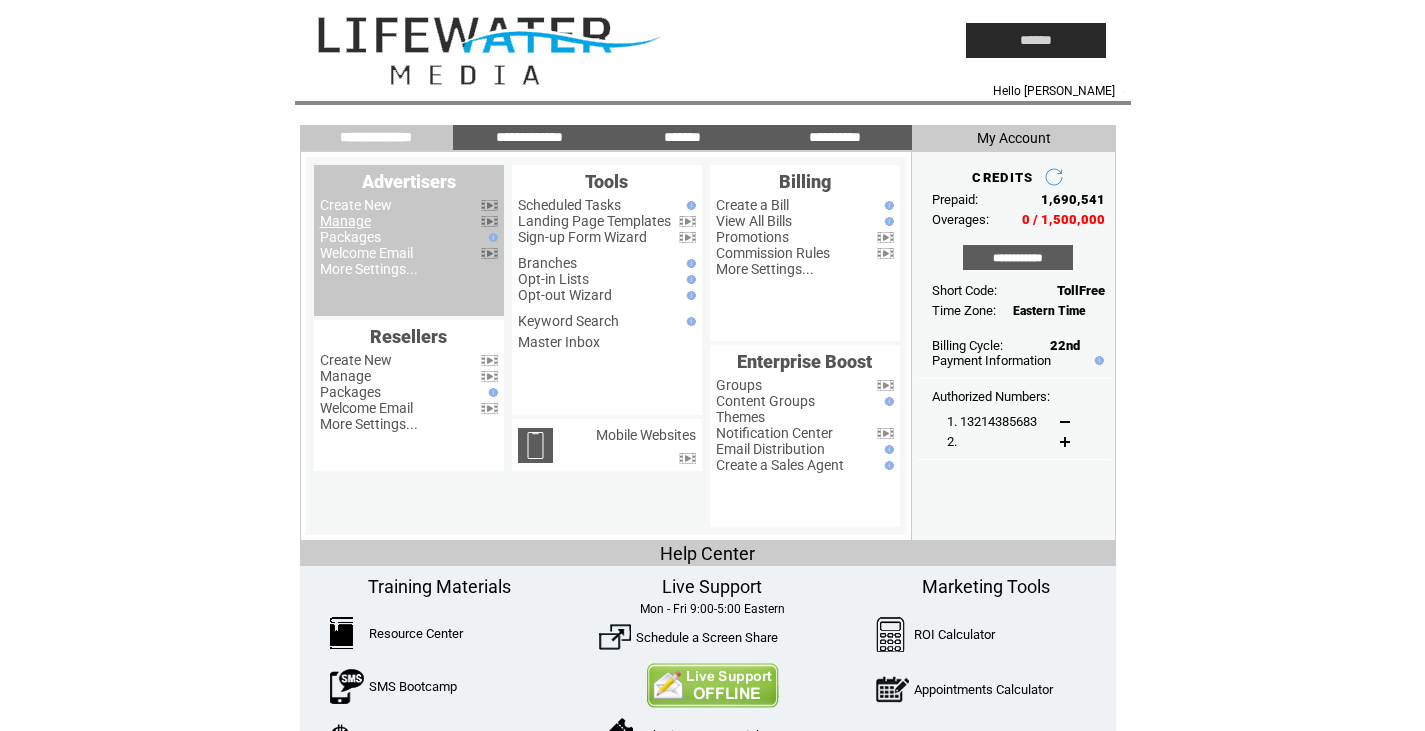 click on "Manage" at bounding box center (345, 221) 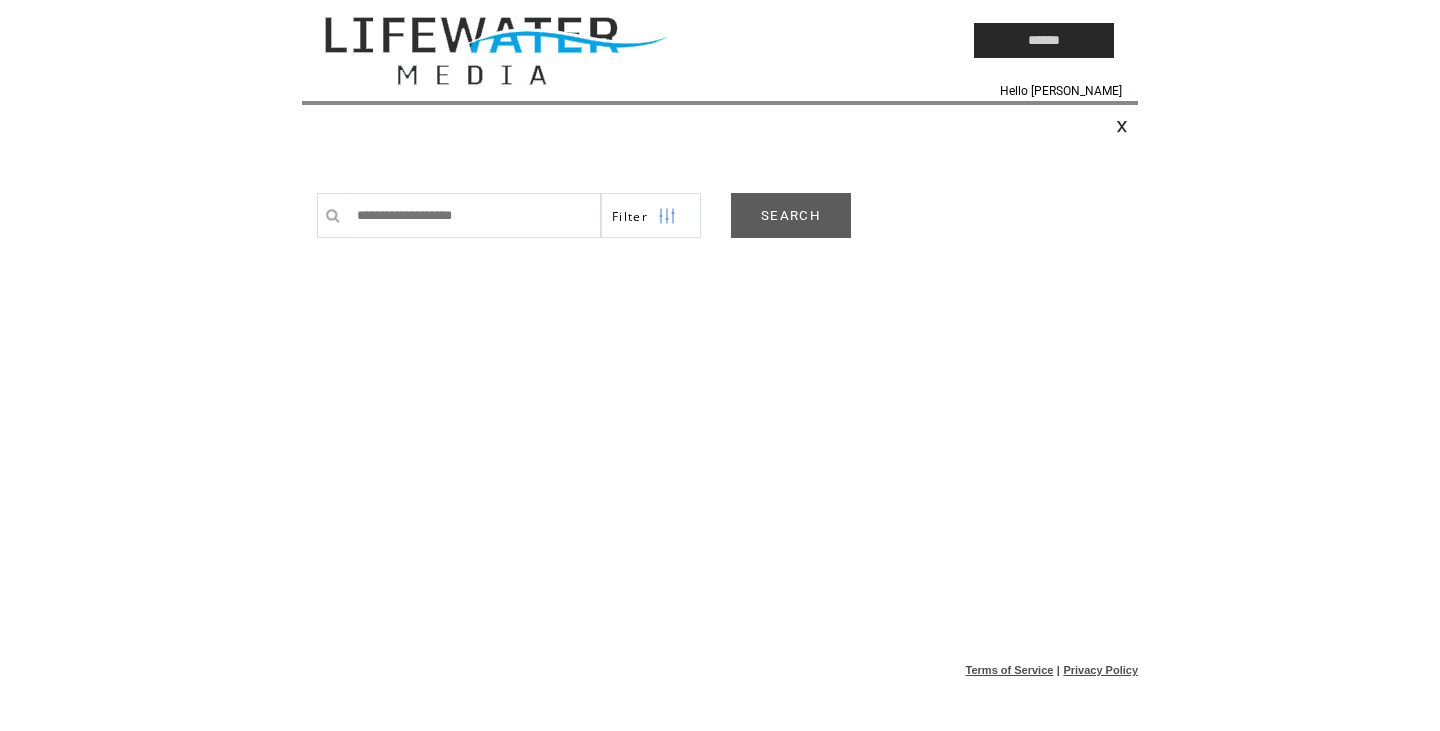 scroll, scrollTop: 0, scrollLeft: 0, axis: both 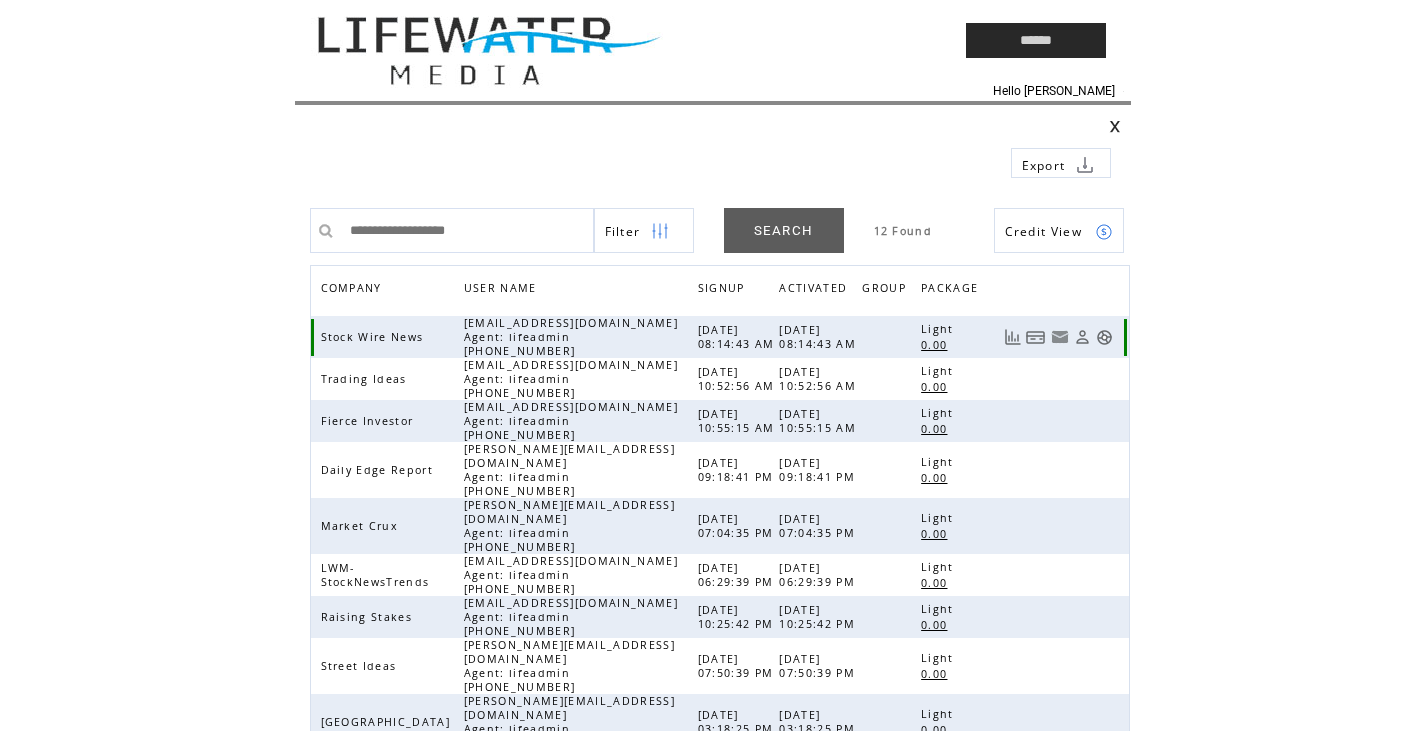 click at bounding box center [1104, 337] 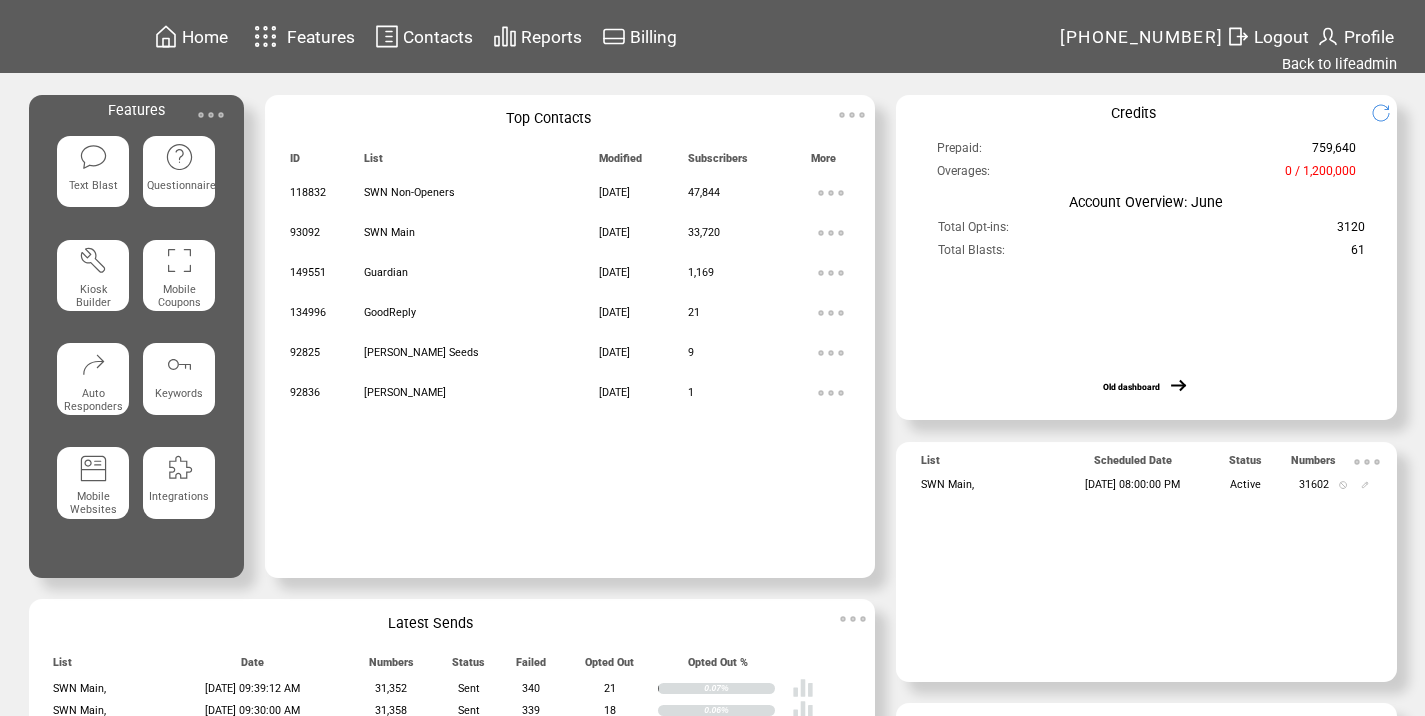scroll, scrollTop: 0, scrollLeft: 0, axis: both 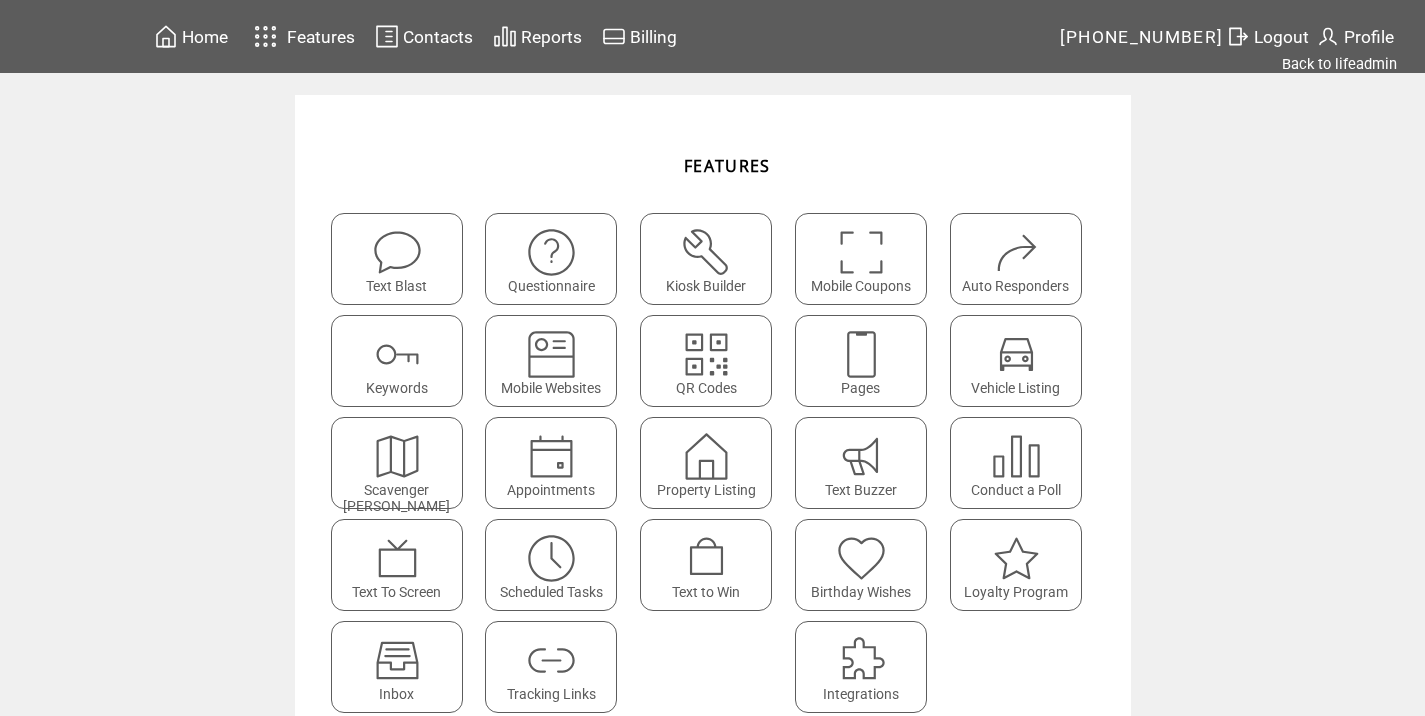 click at bounding box center [551, 660] 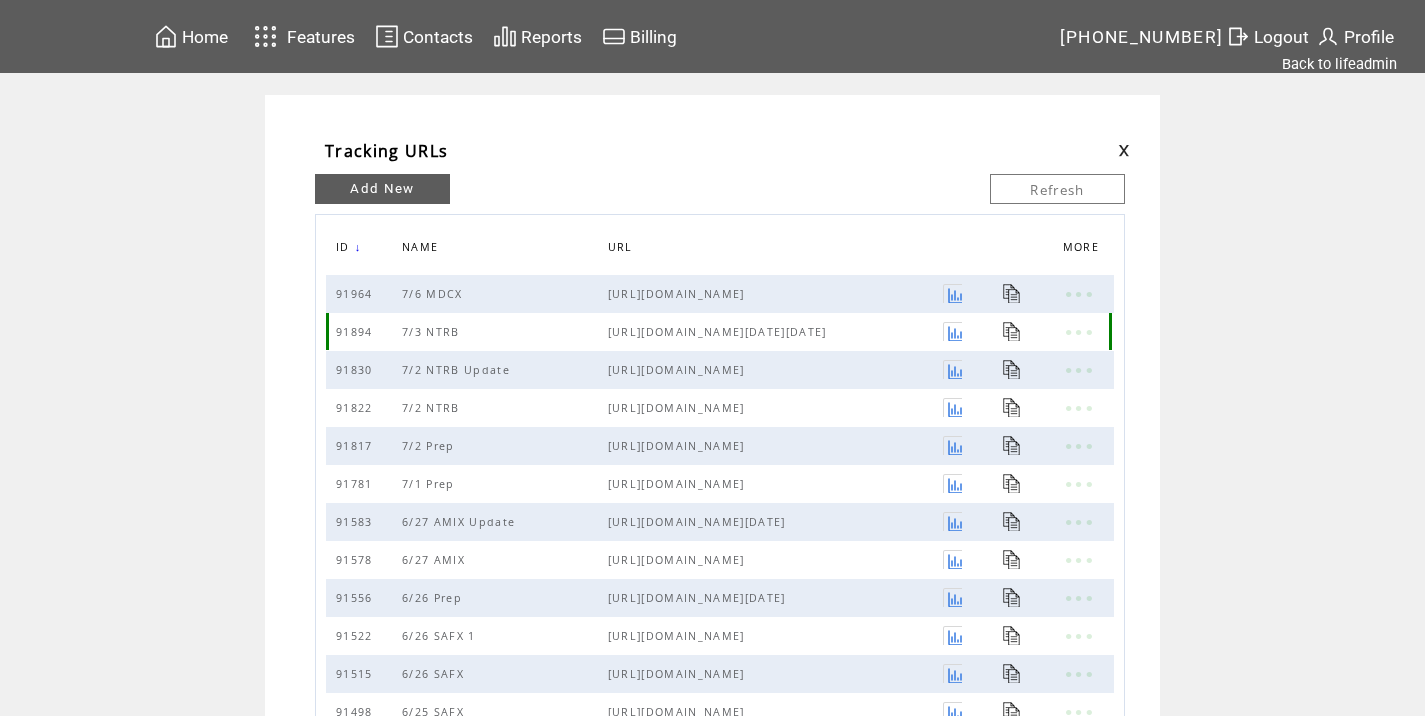 scroll, scrollTop: 0, scrollLeft: 0, axis: both 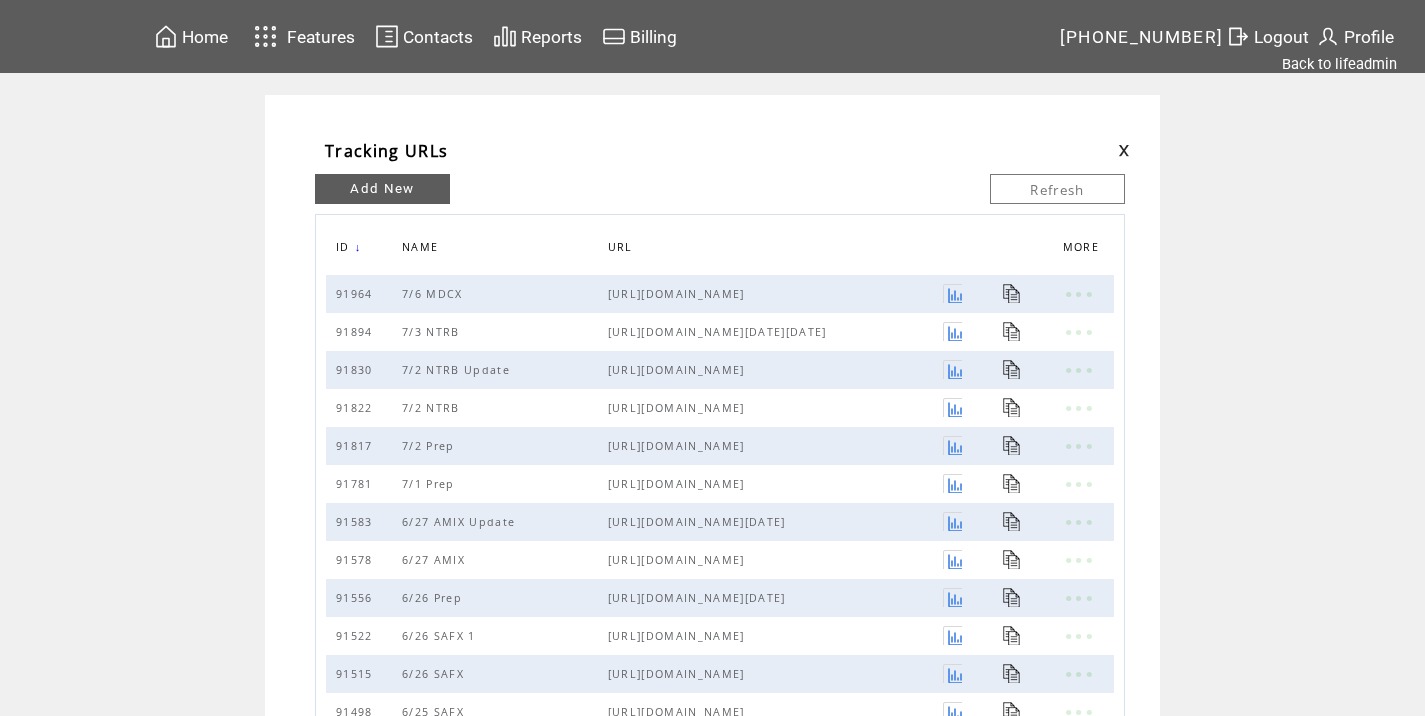 click on "Add New" at bounding box center [382, 189] 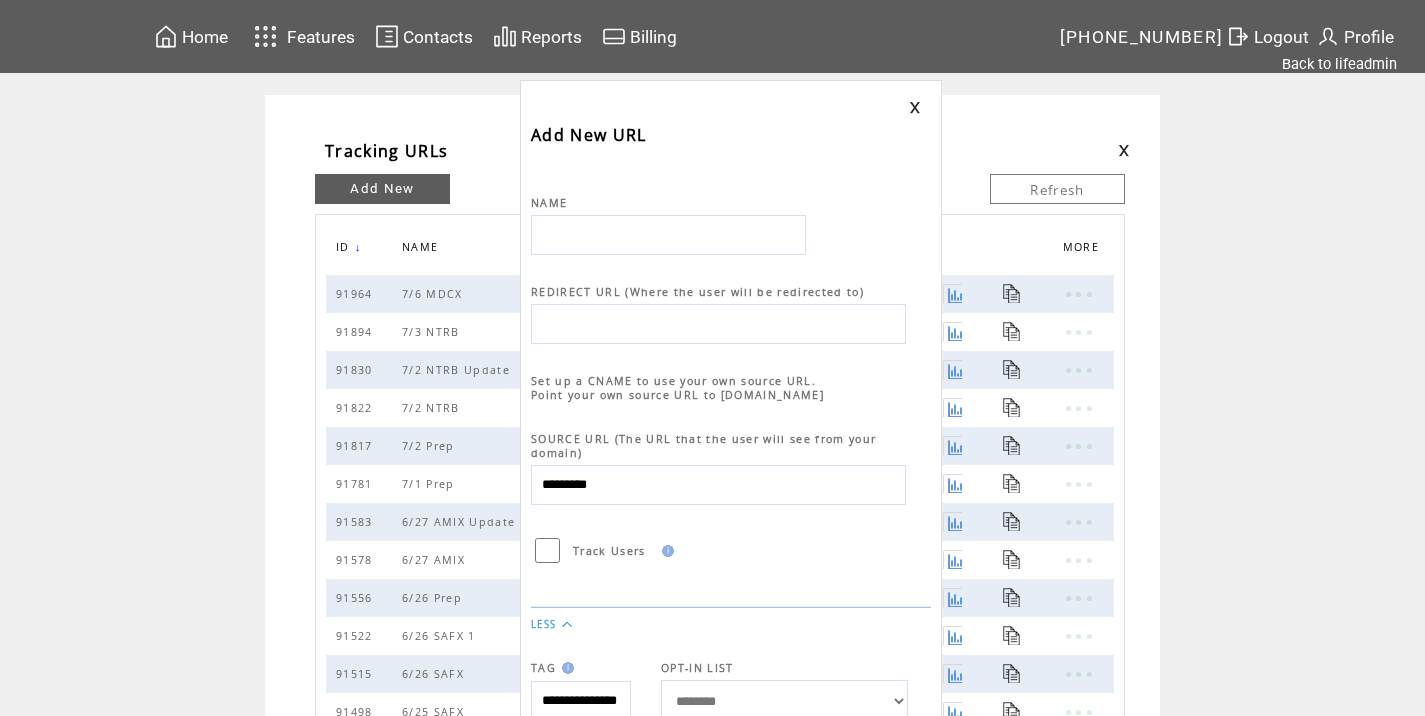scroll, scrollTop: 0, scrollLeft: 0, axis: both 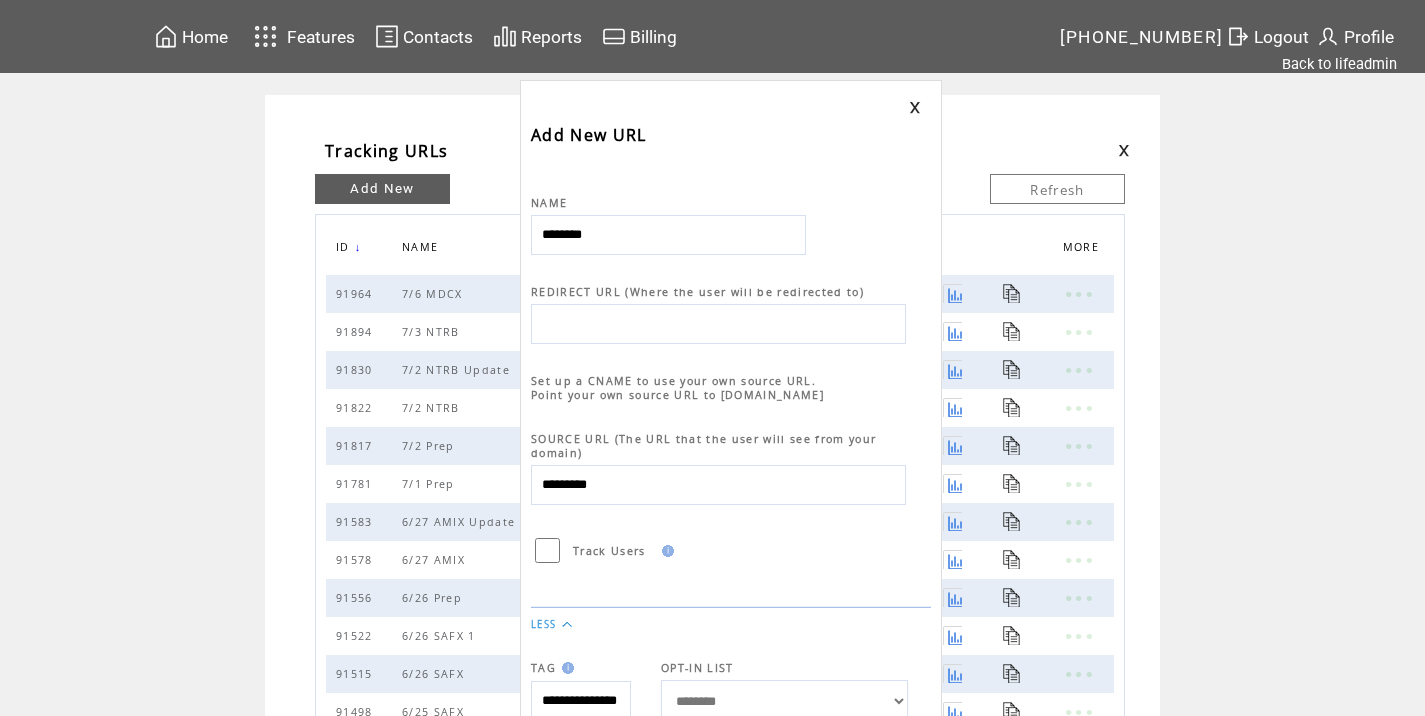 type on "********" 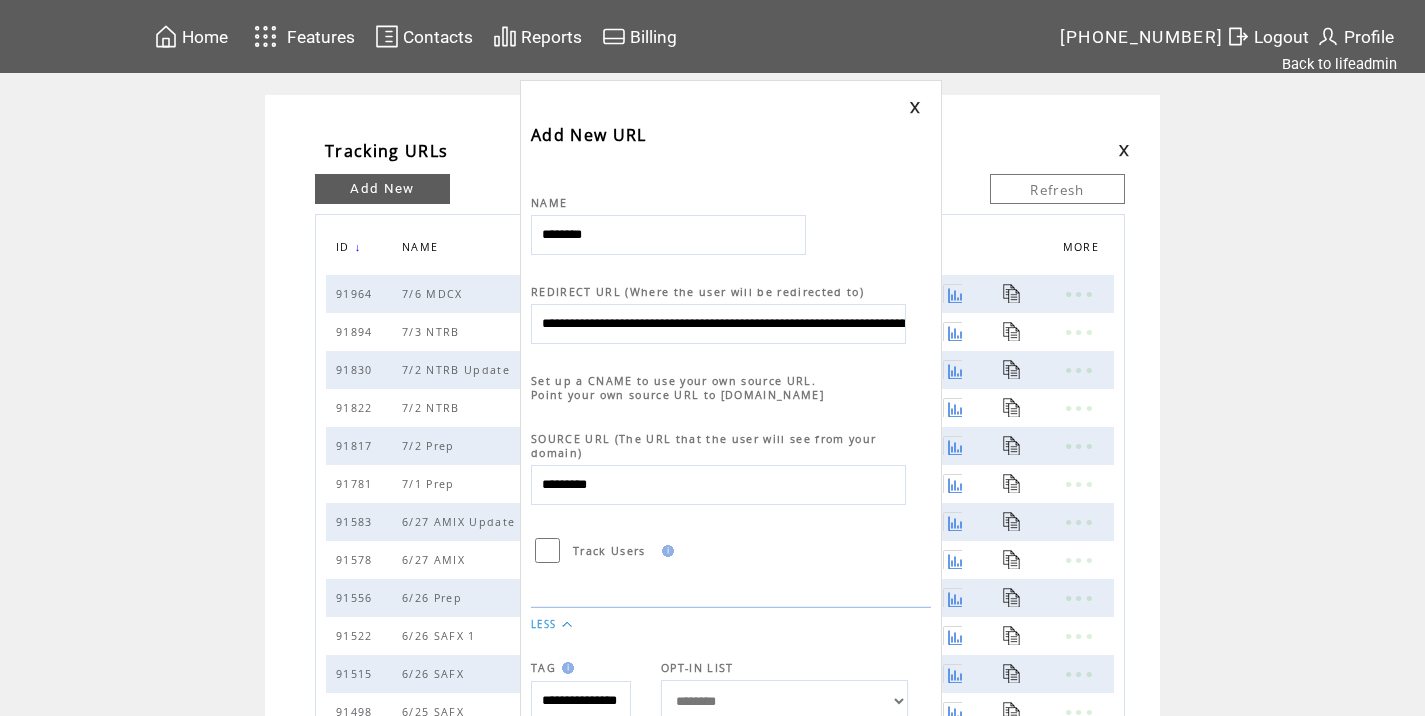 scroll, scrollTop: 0, scrollLeft: 316, axis: horizontal 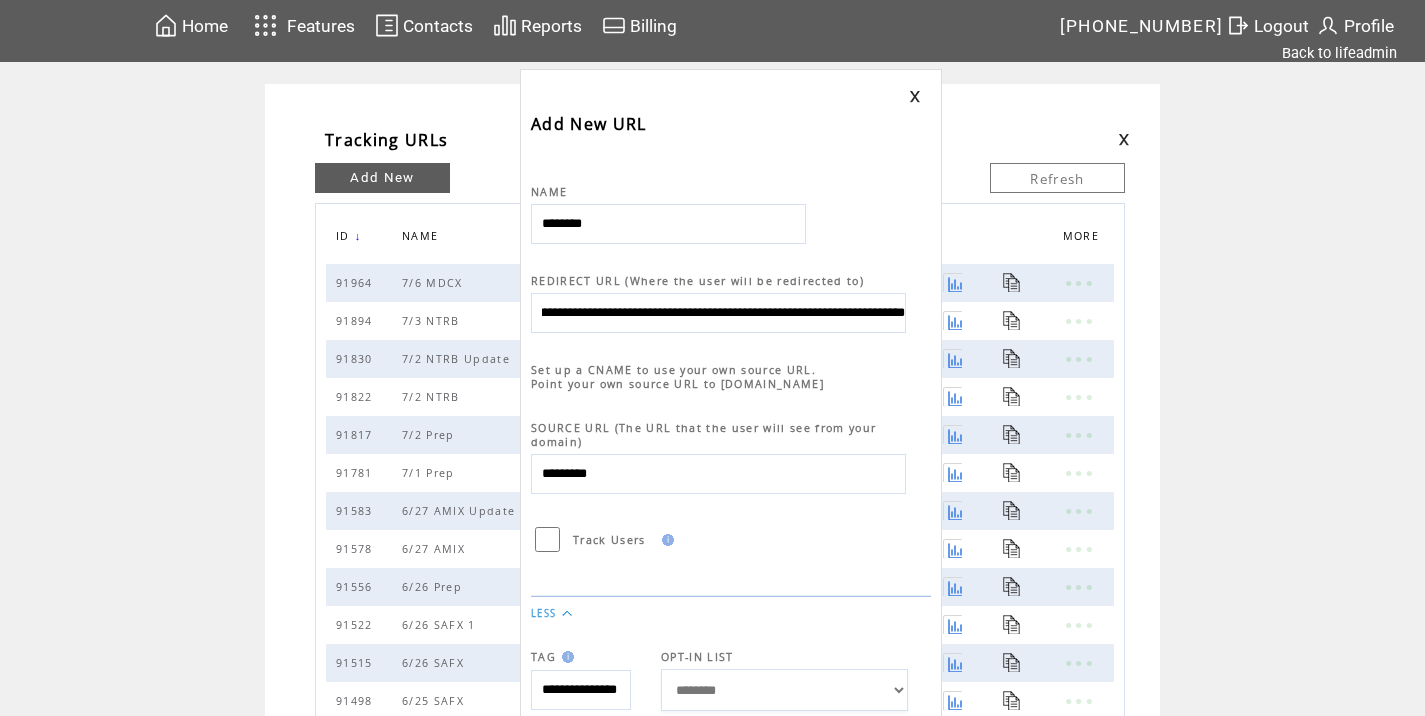 type on "**********" 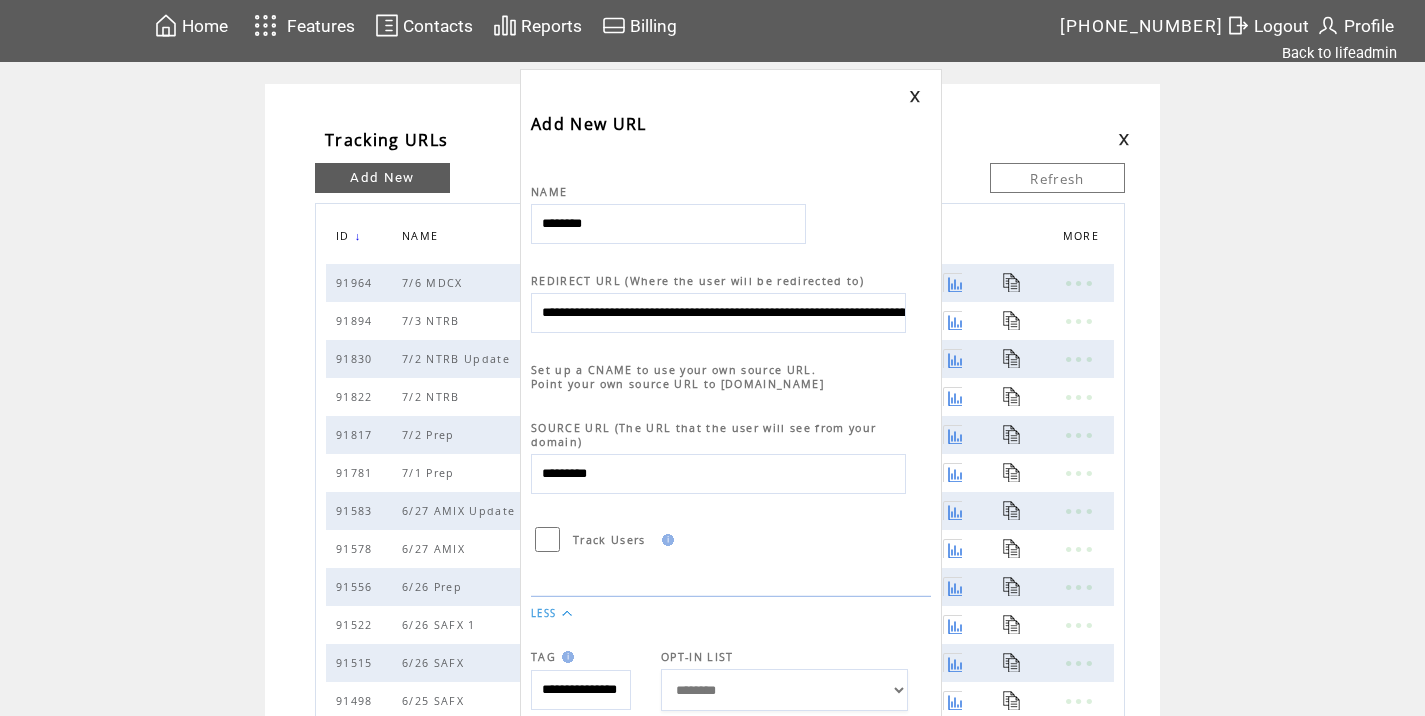 click on "**********" at bounding box center (718, 313) 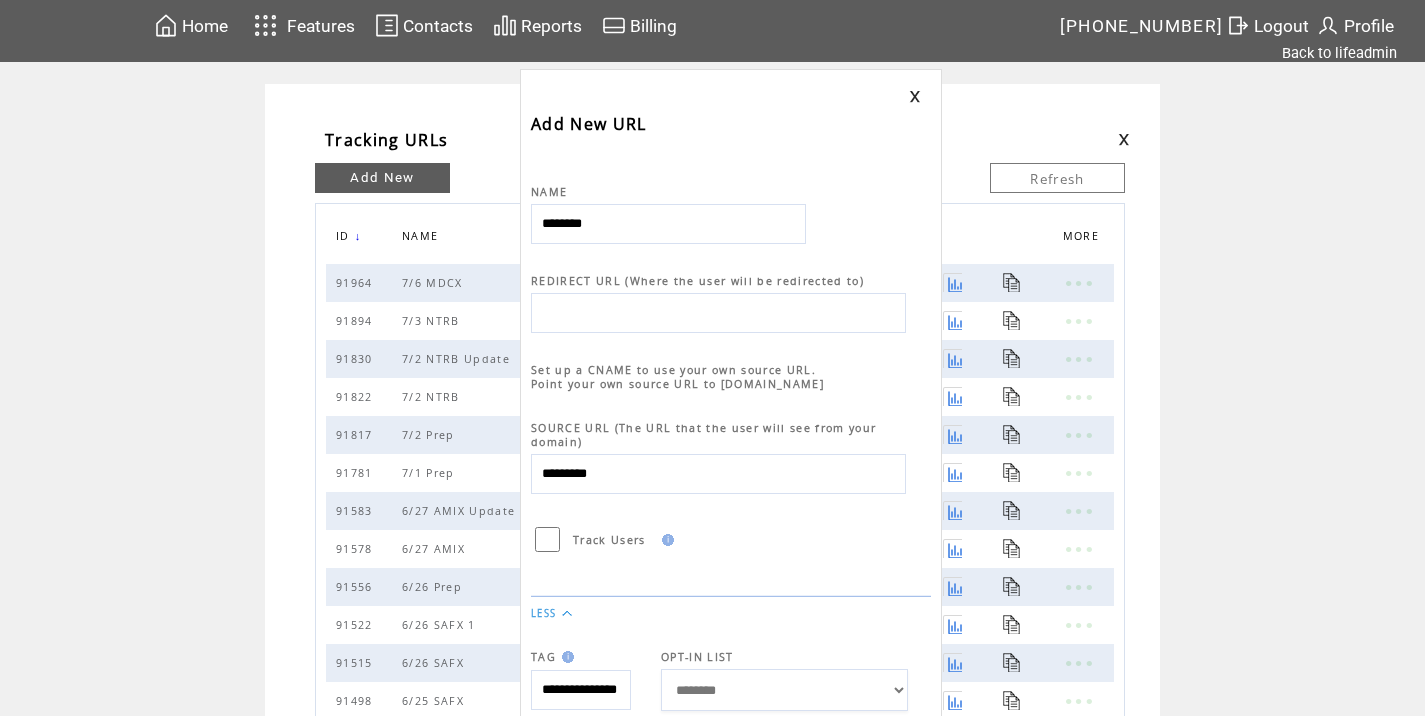 paste on "**********" 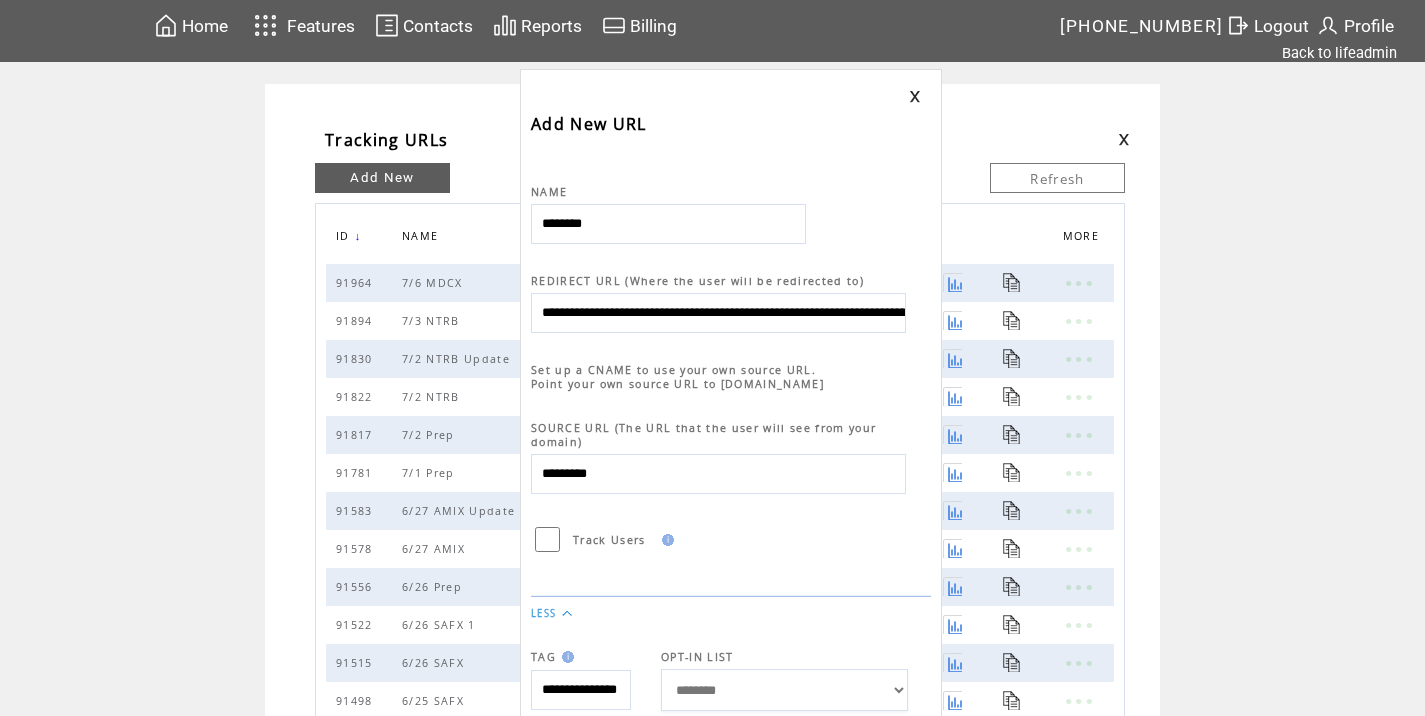 scroll, scrollTop: 0, scrollLeft: 967, axis: horizontal 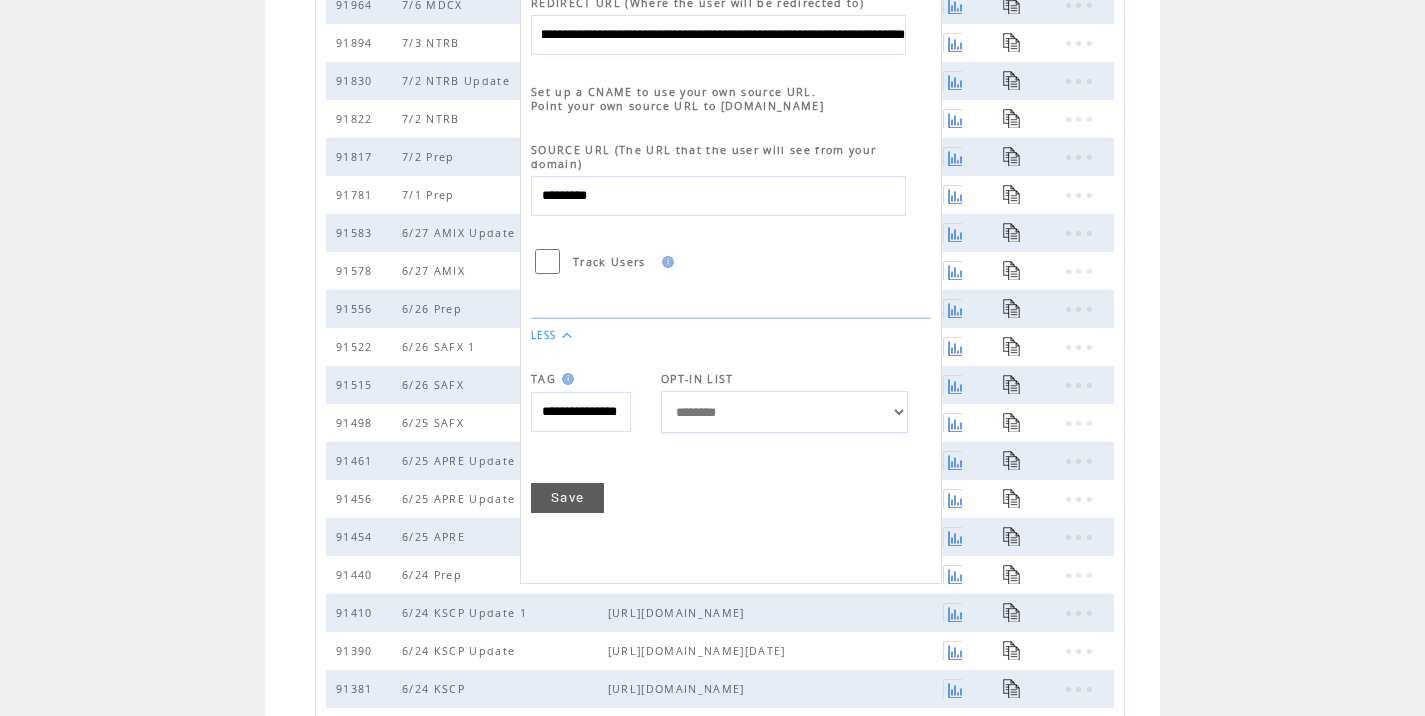 type on "**********" 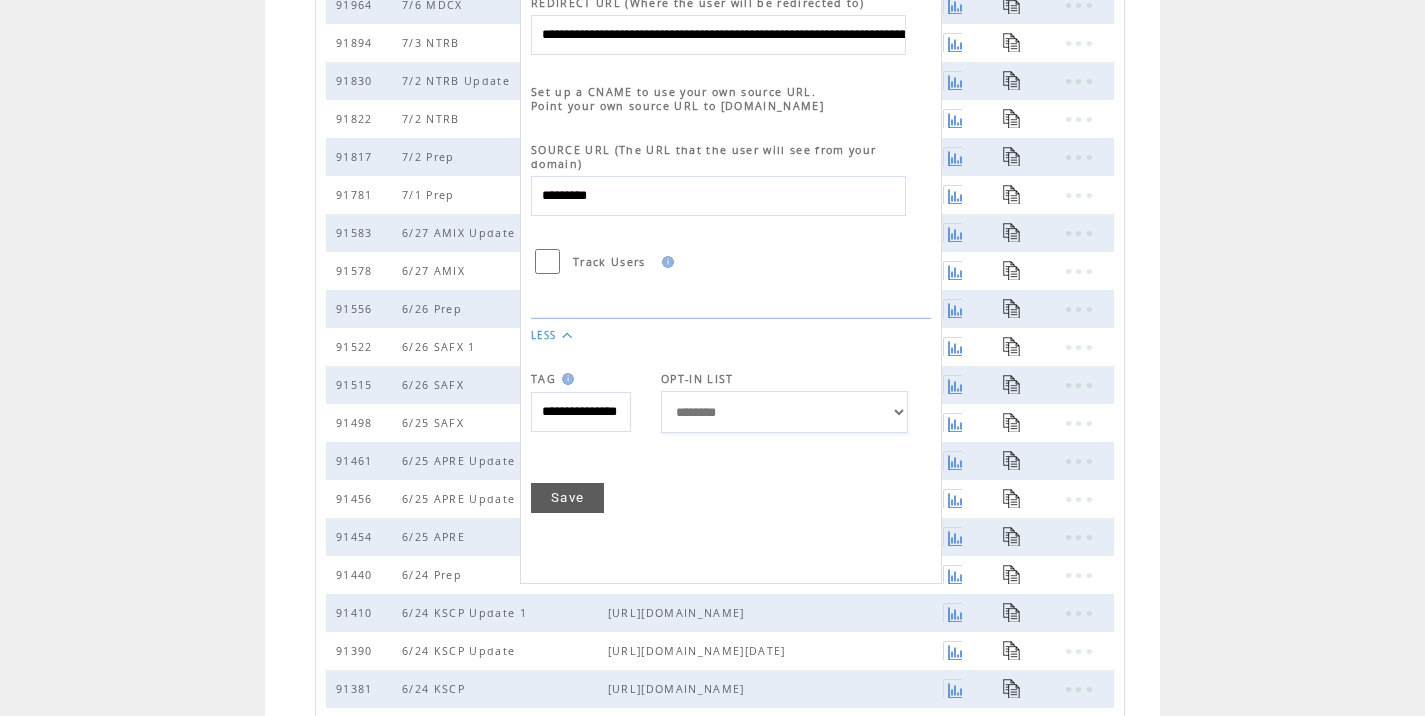click on "Save" at bounding box center [567, 498] 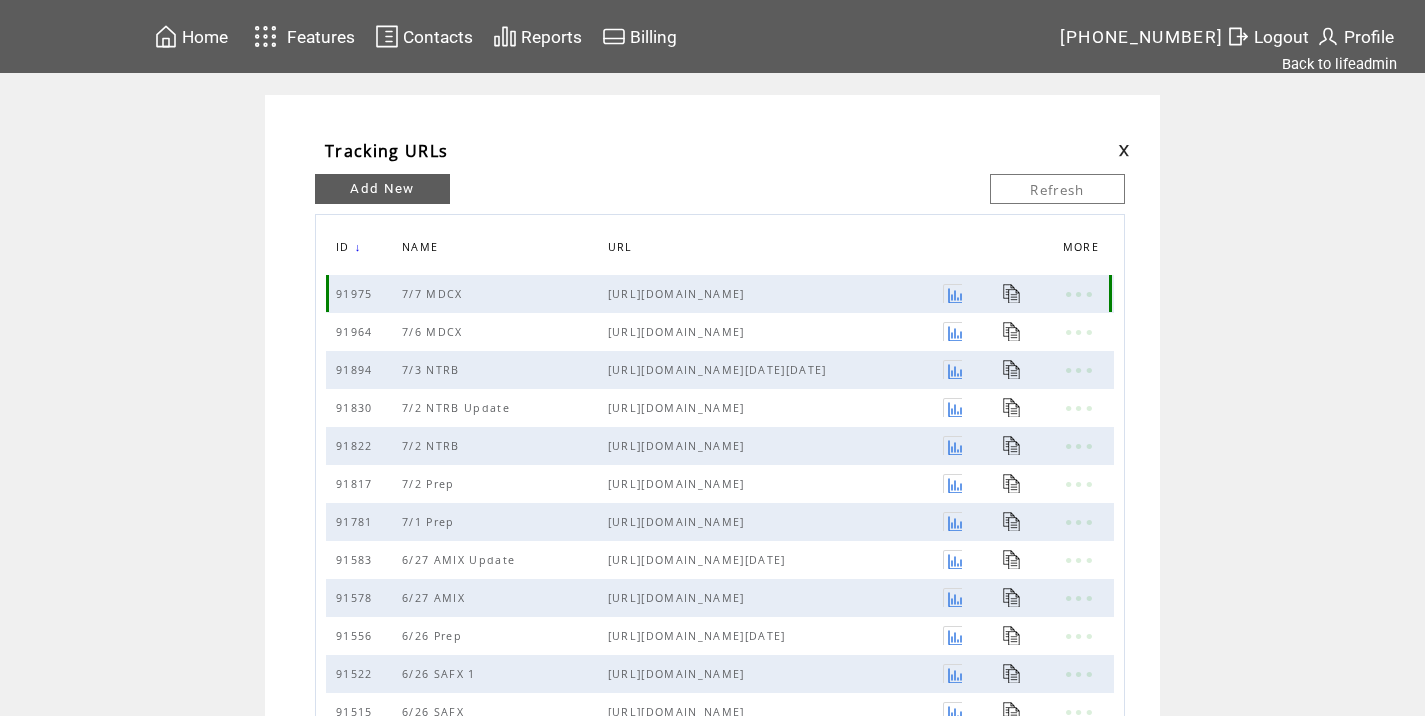 click at bounding box center (1012, 293) 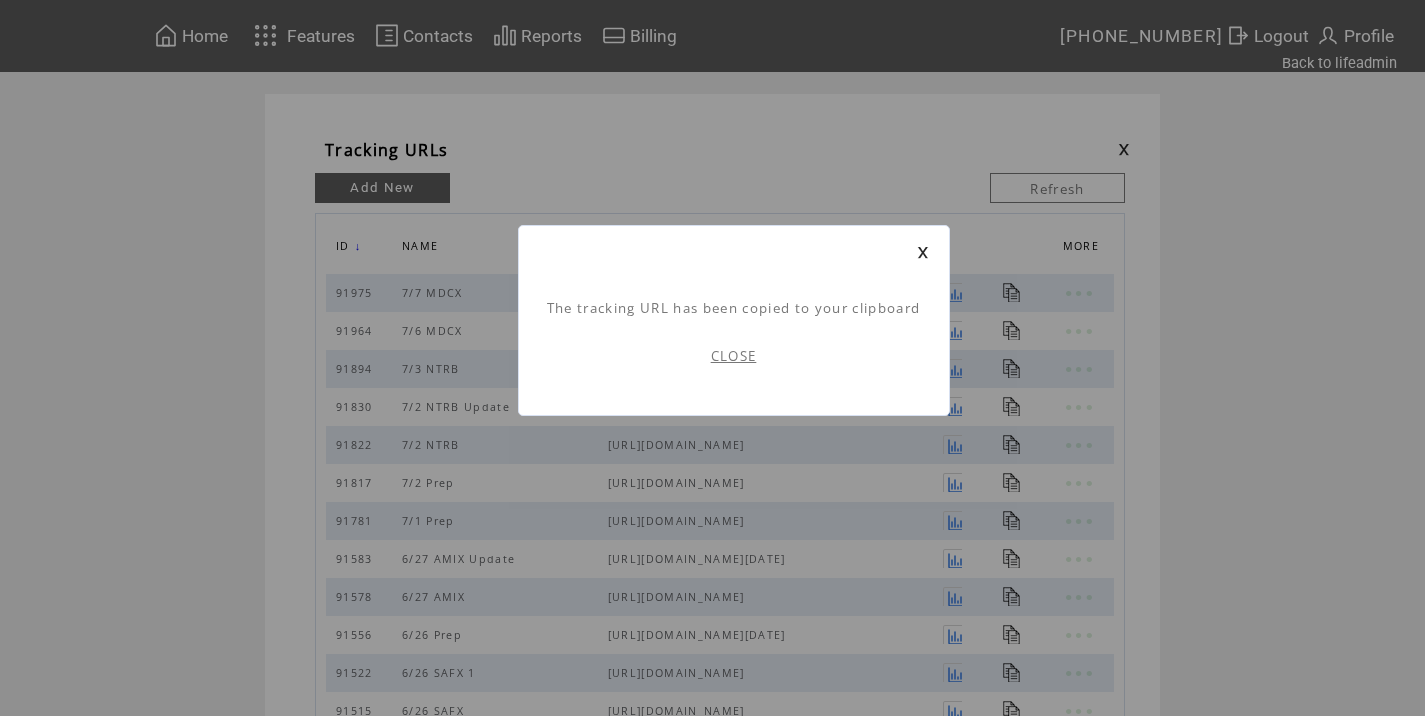 click on "CLOSE" at bounding box center (734, 356) 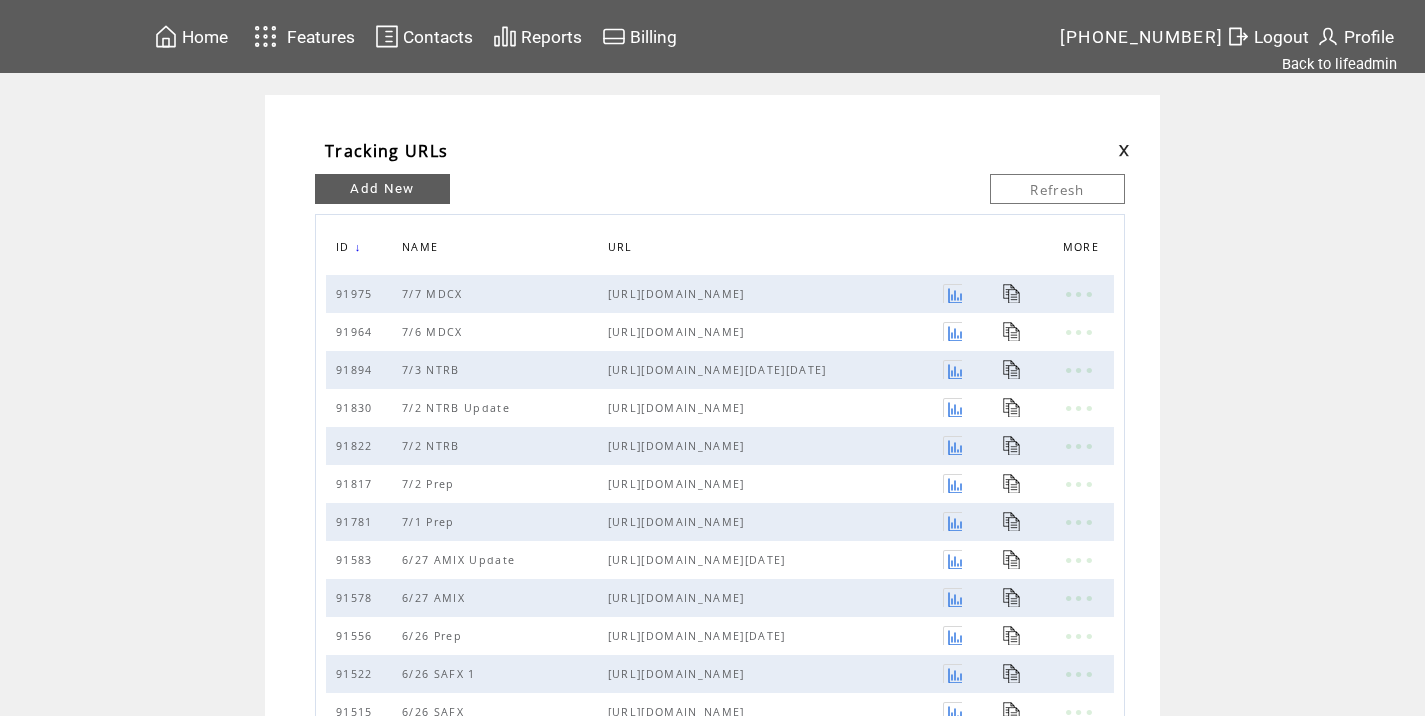 click at bounding box center [1124, 150] 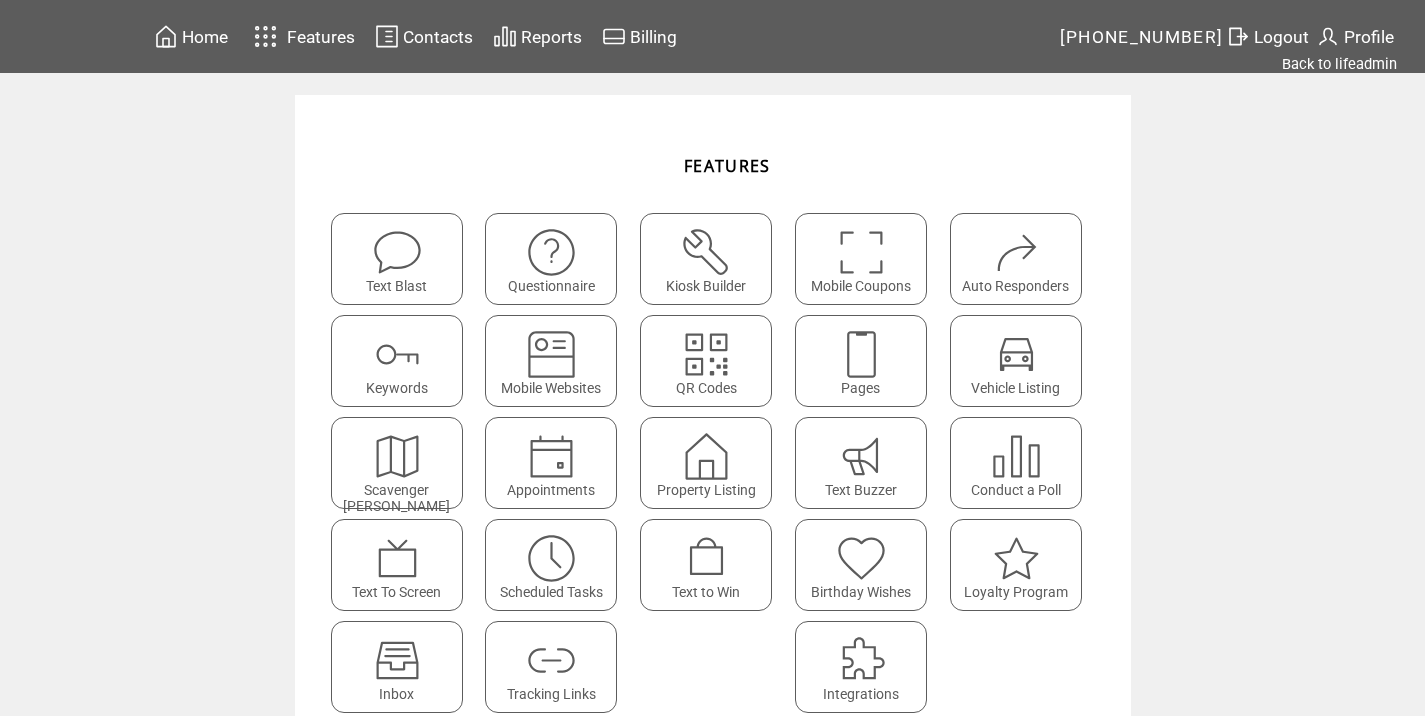 scroll, scrollTop: 0, scrollLeft: 0, axis: both 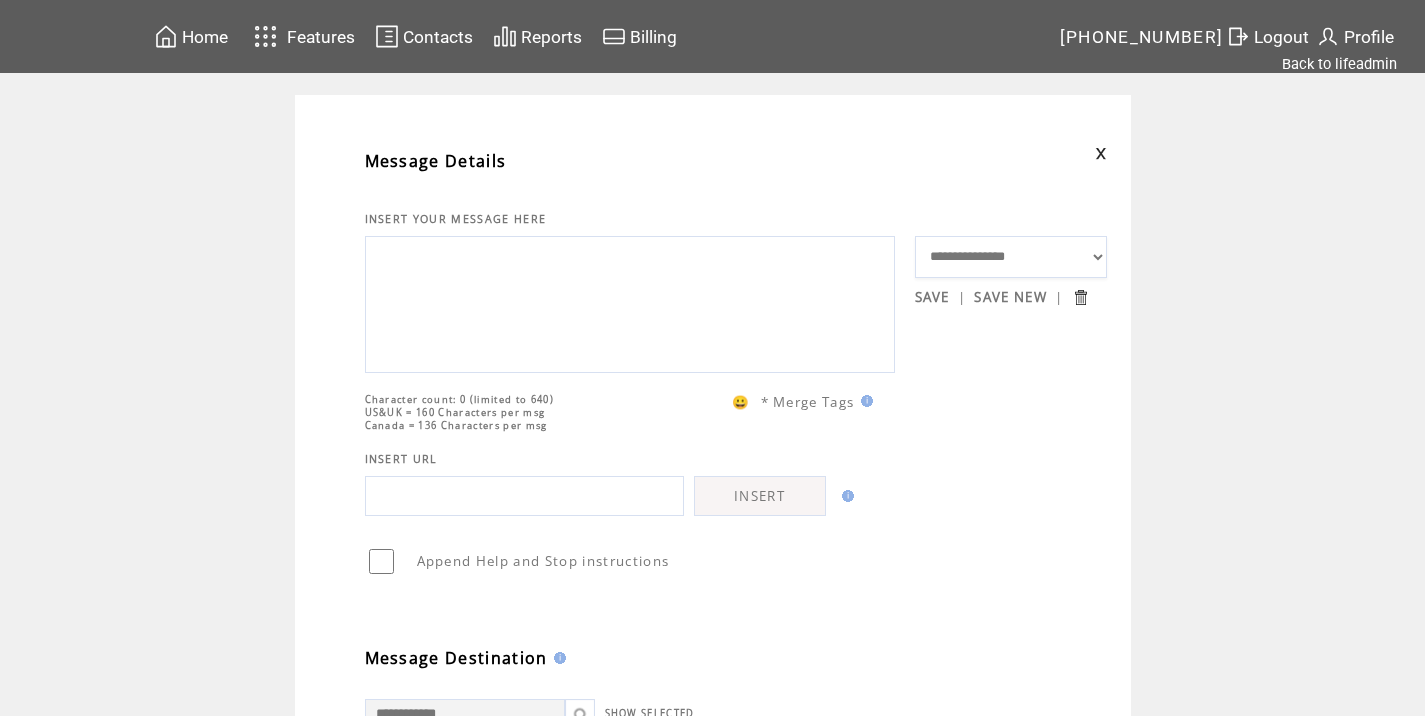 click at bounding box center [630, 302] 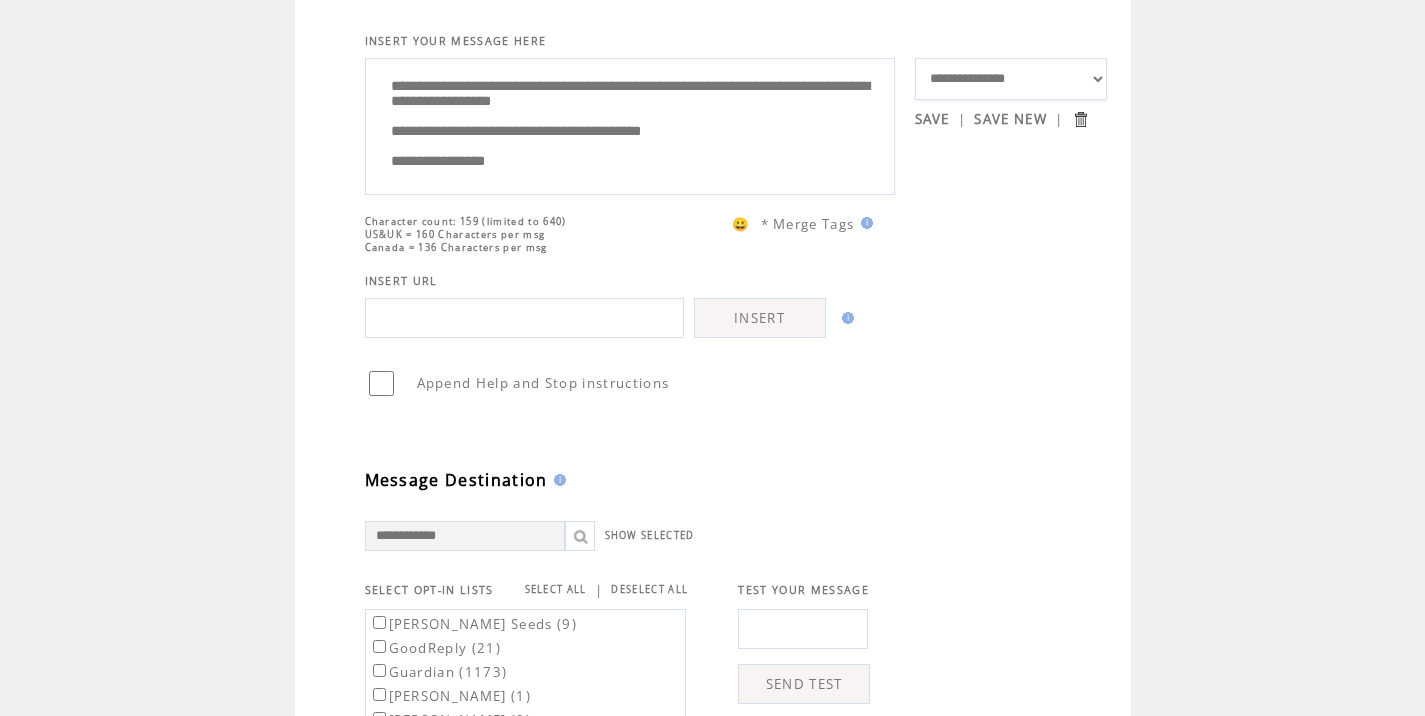 scroll, scrollTop: 774, scrollLeft: 0, axis: vertical 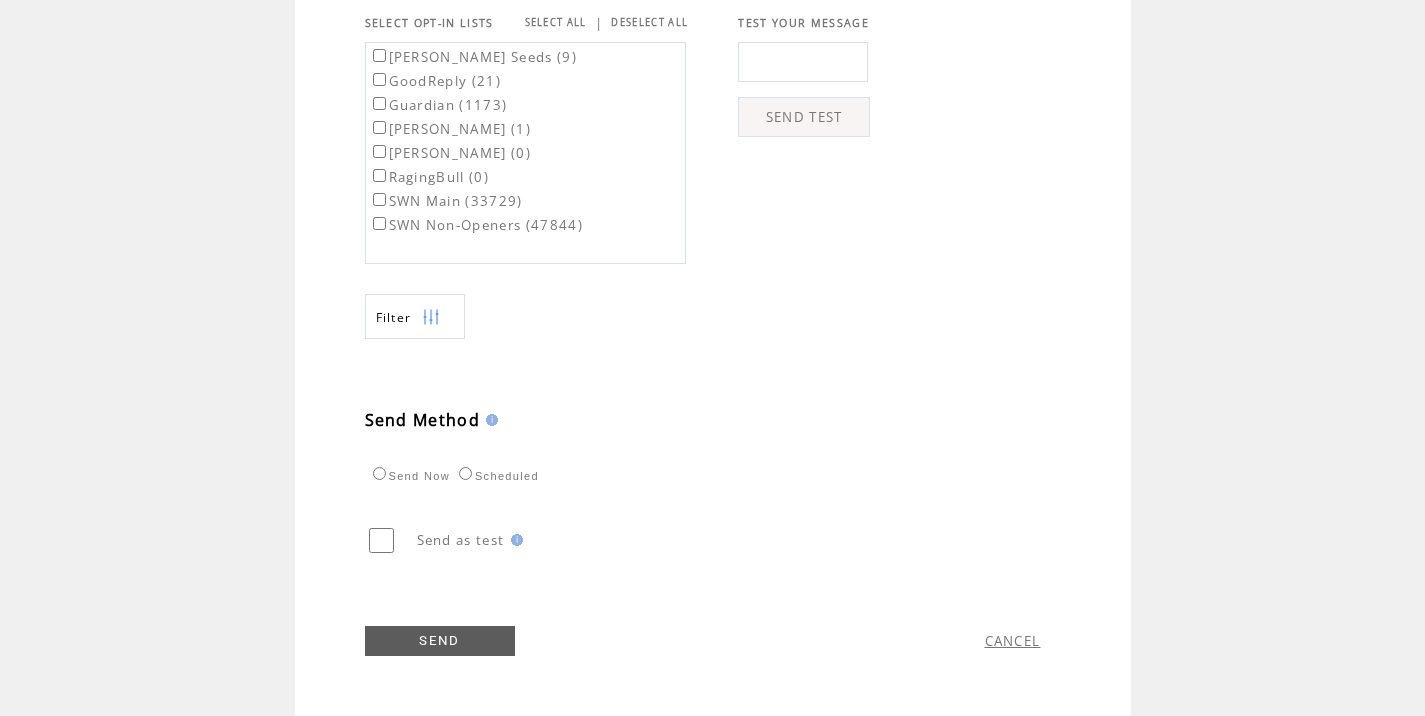 type on "**********" 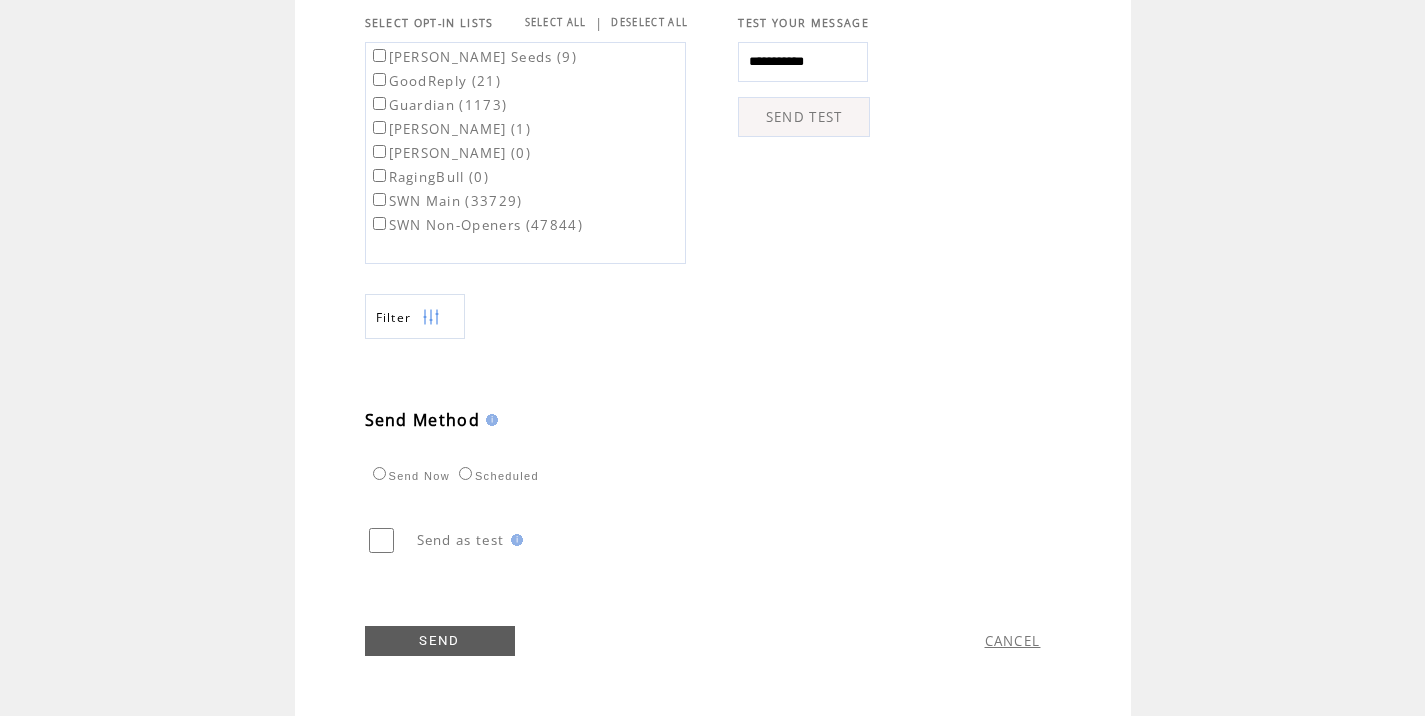 click on "SEND TEST" at bounding box center [804, 117] 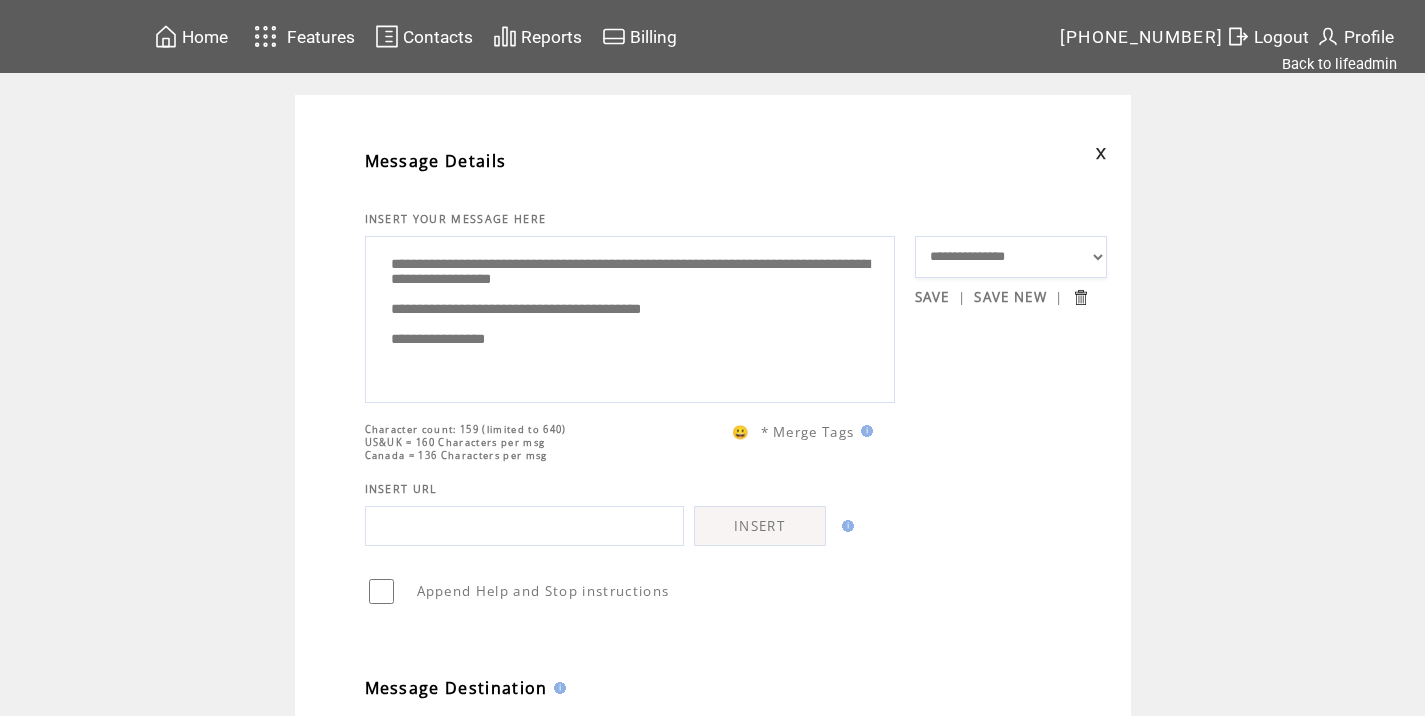 scroll, scrollTop: 774, scrollLeft: 0, axis: vertical 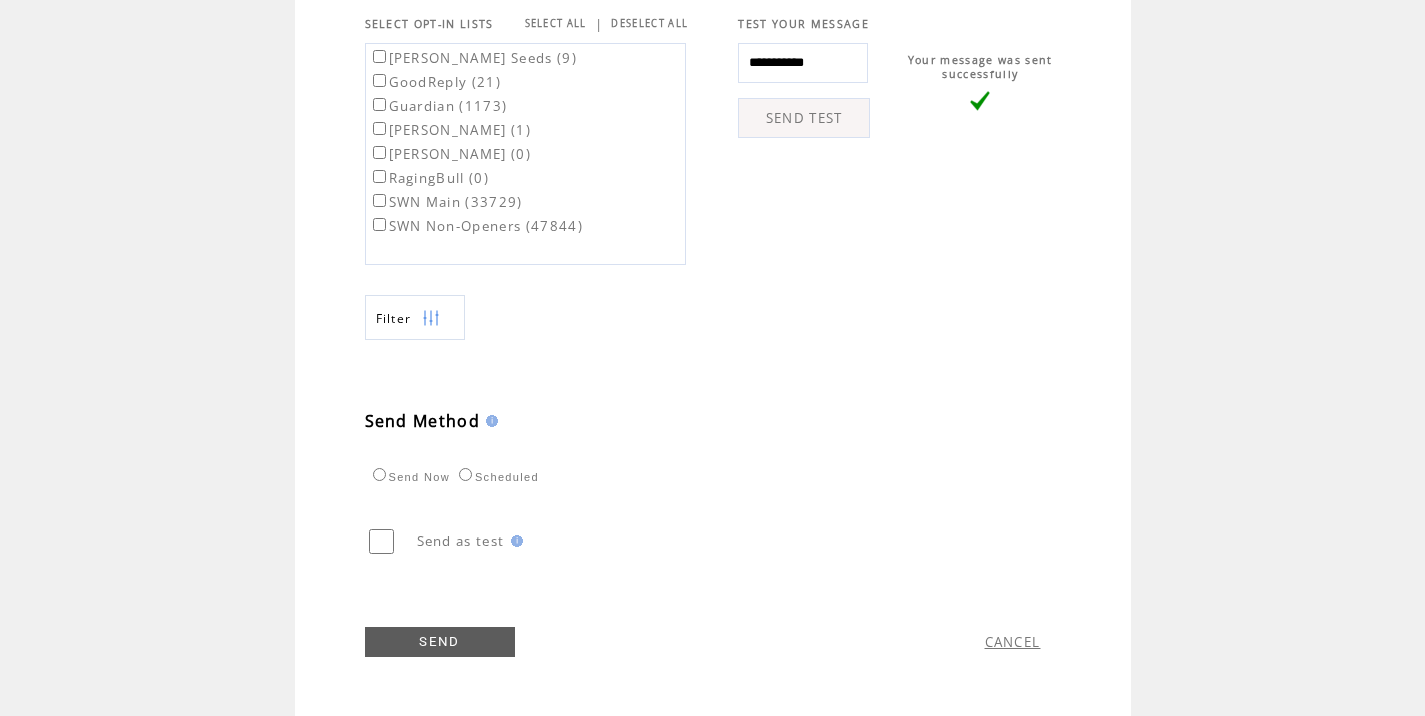 click on "SWN Main (33729)" at bounding box center (476, 201) 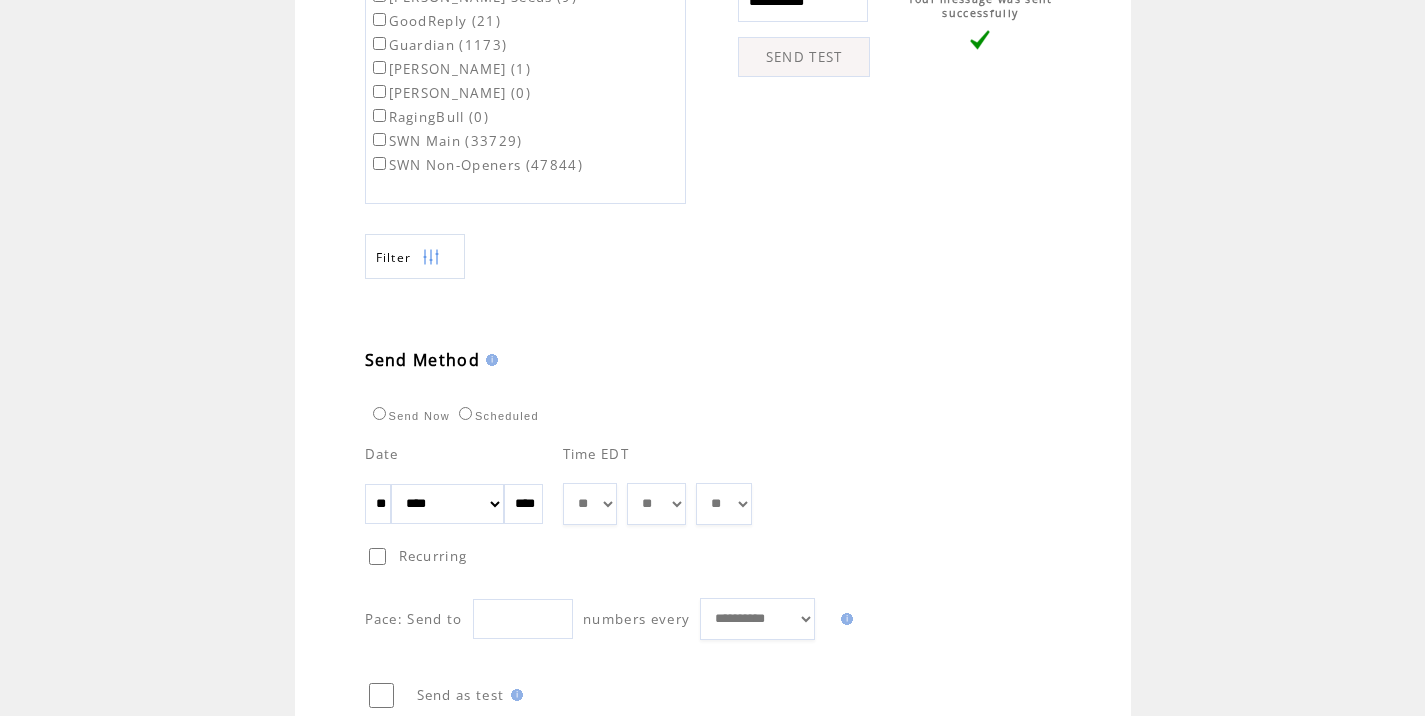 scroll, scrollTop: 838, scrollLeft: 0, axis: vertical 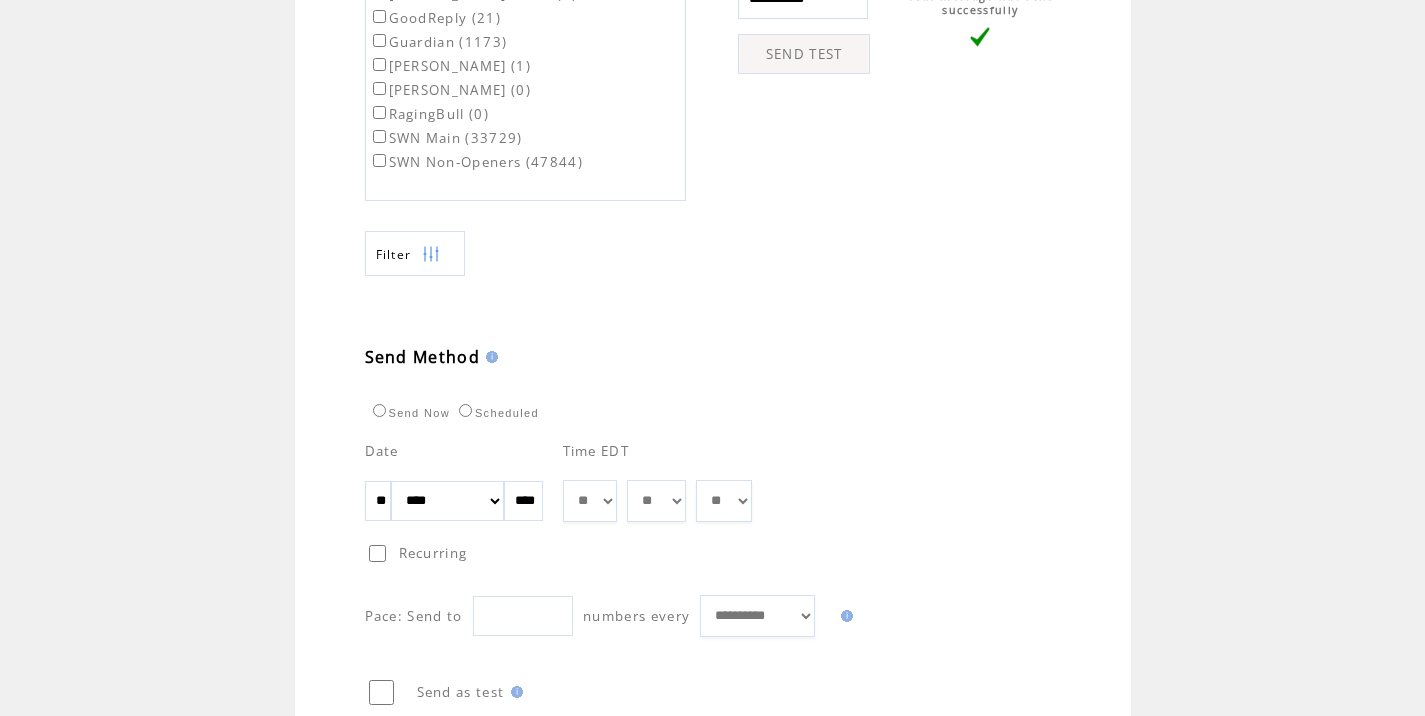 click on "**" at bounding box center [378, 501] 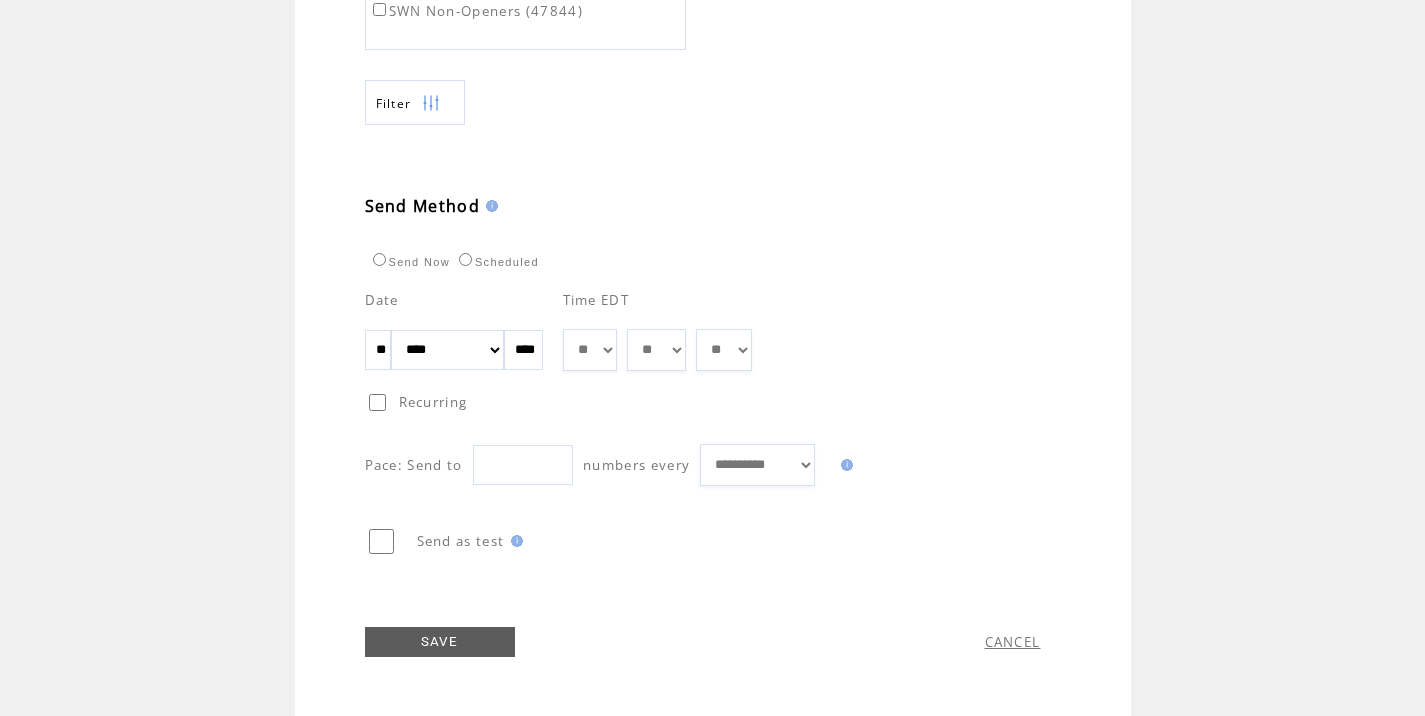click on "SAVE" at bounding box center (440, 642) 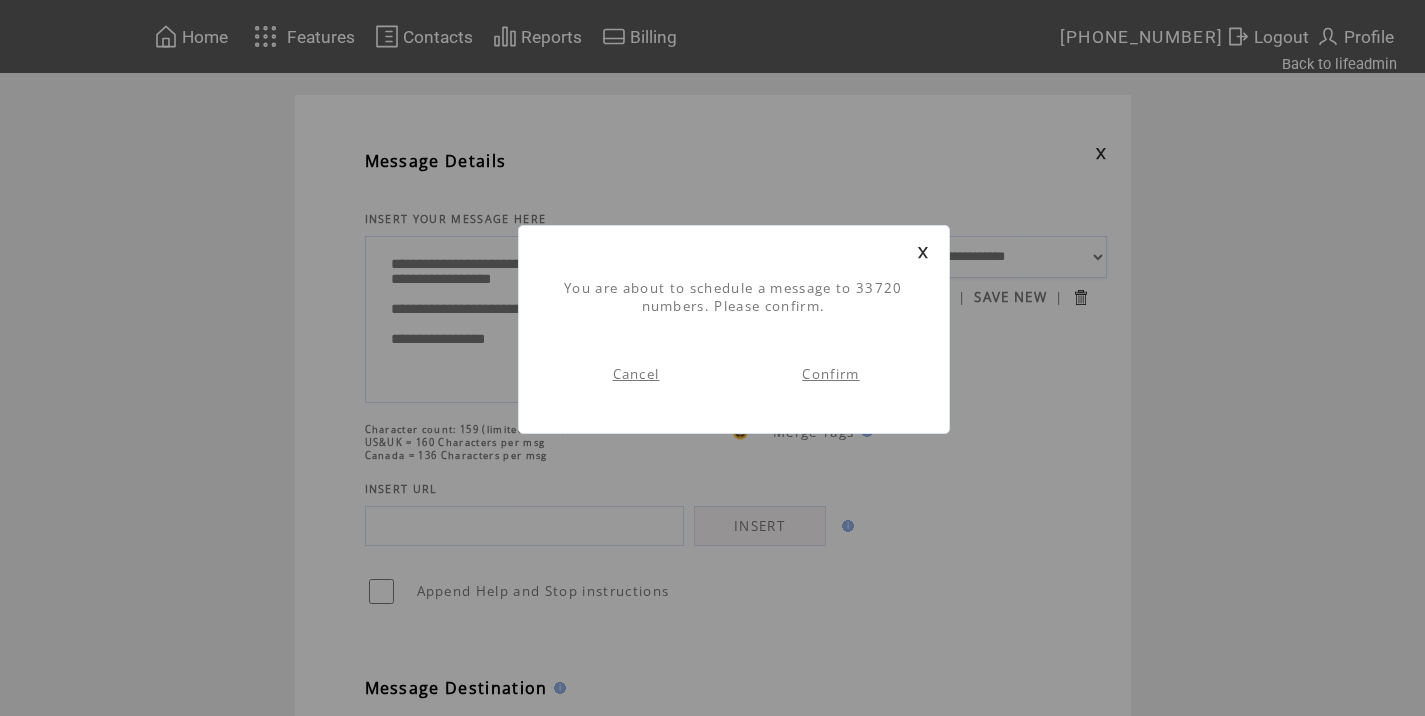 scroll, scrollTop: 1, scrollLeft: 0, axis: vertical 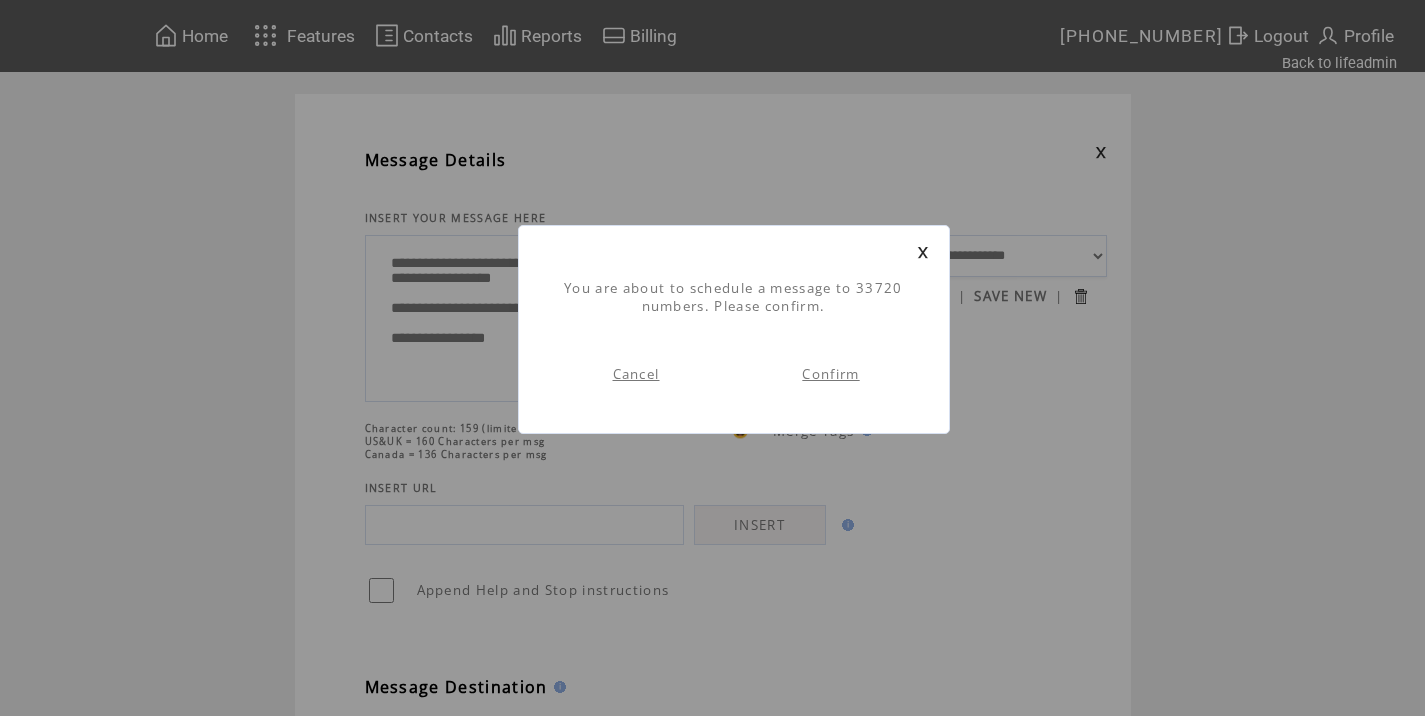 click on "Confirm" at bounding box center [830, 374] 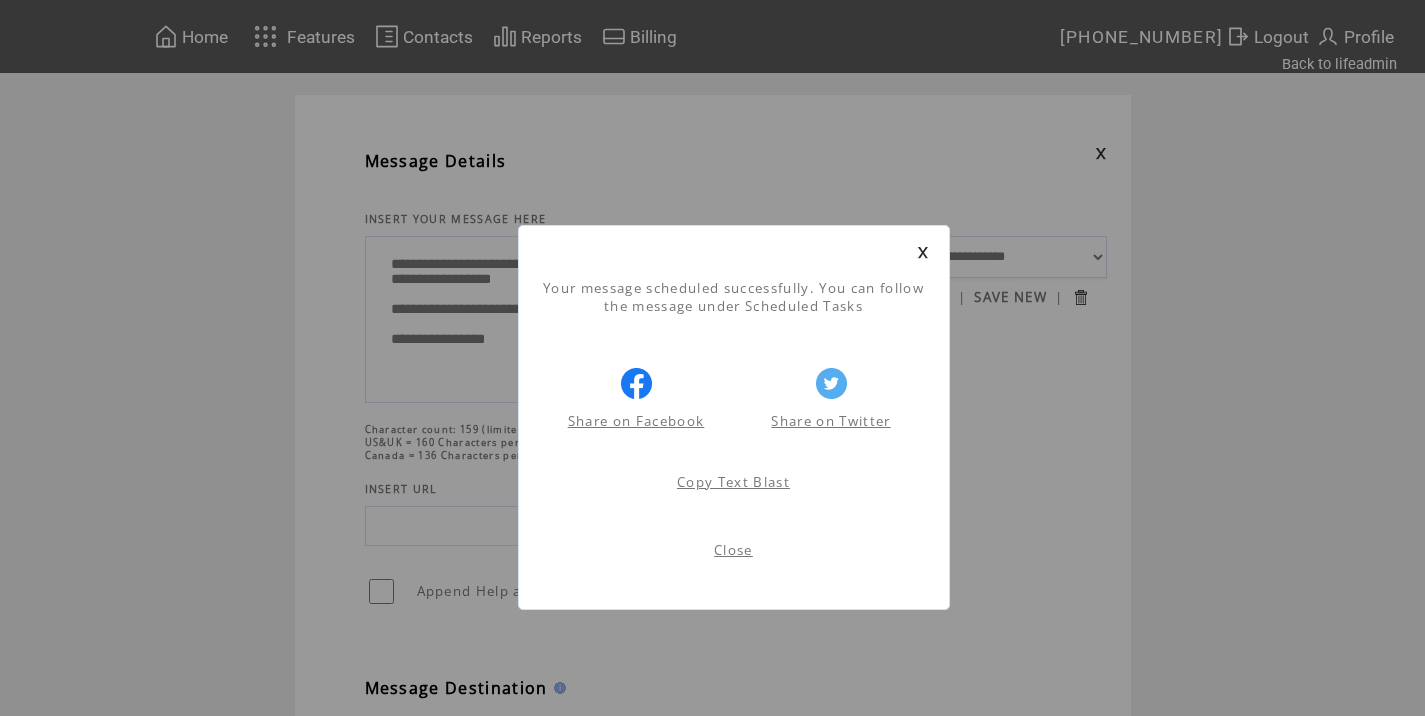 scroll, scrollTop: 1, scrollLeft: 0, axis: vertical 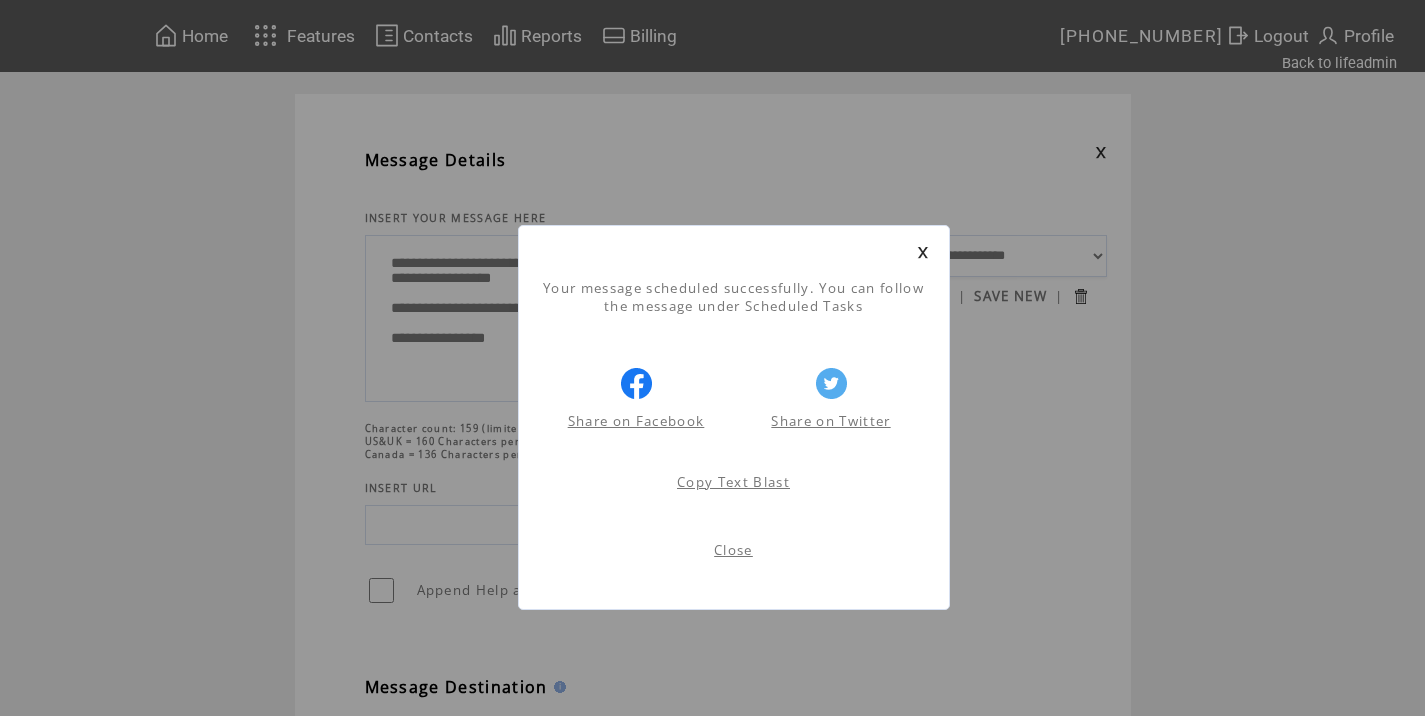 click on "Close" at bounding box center [734, 550] 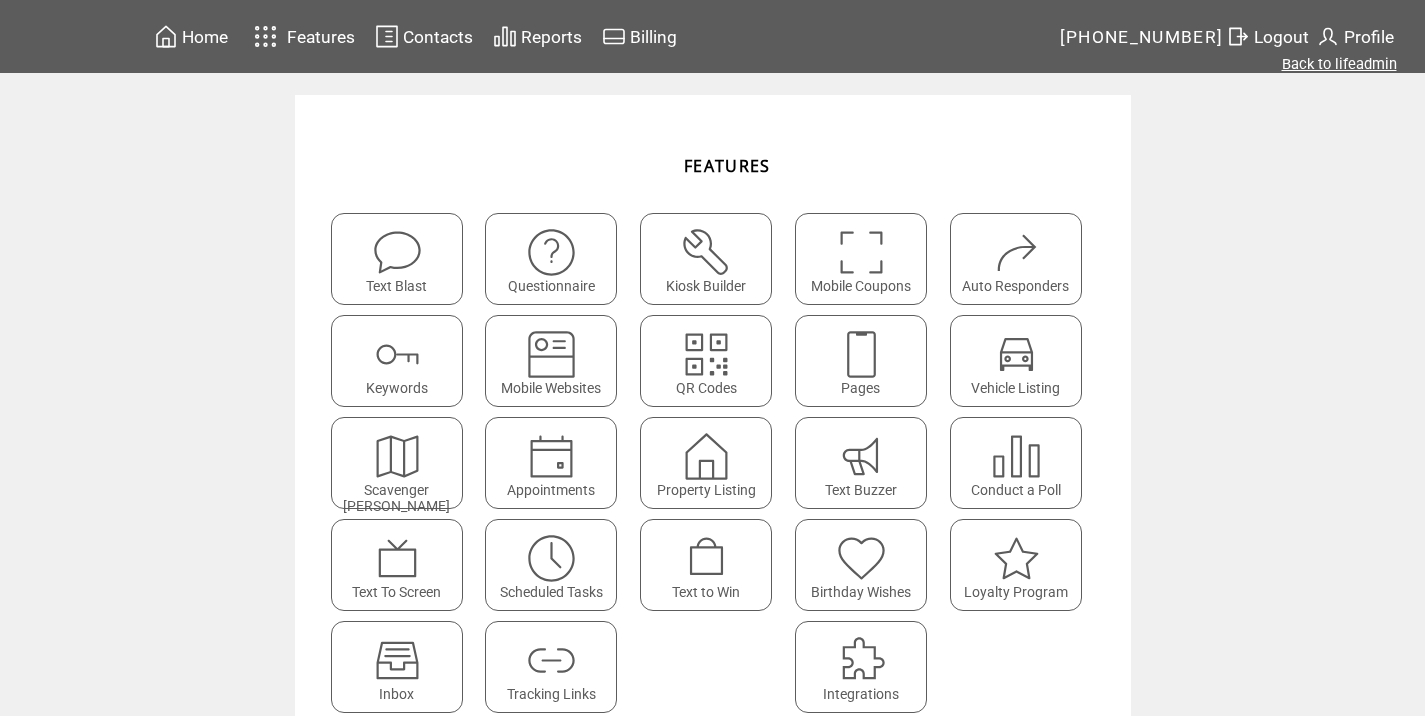 scroll, scrollTop: 0, scrollLeft: 0, axis: both 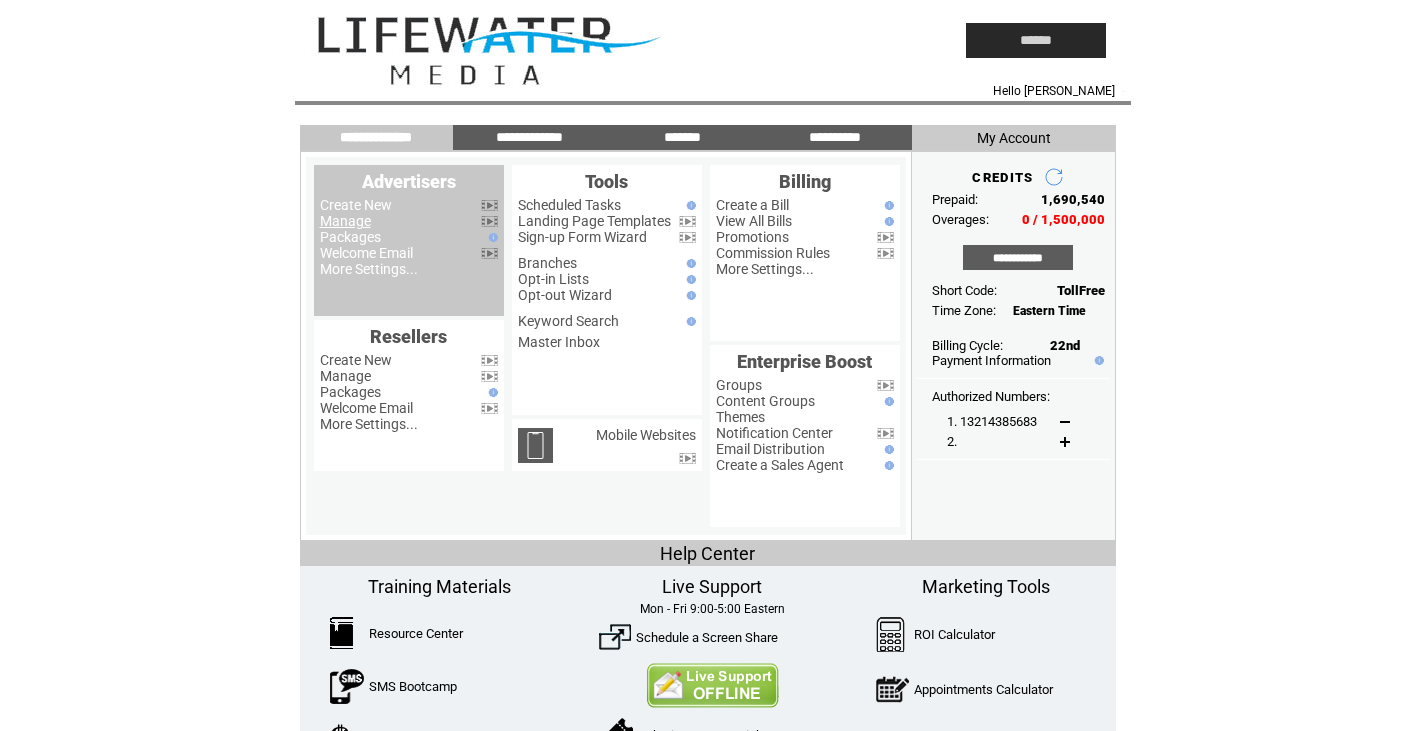 click on "Manage" at bounding box center (345, 221) 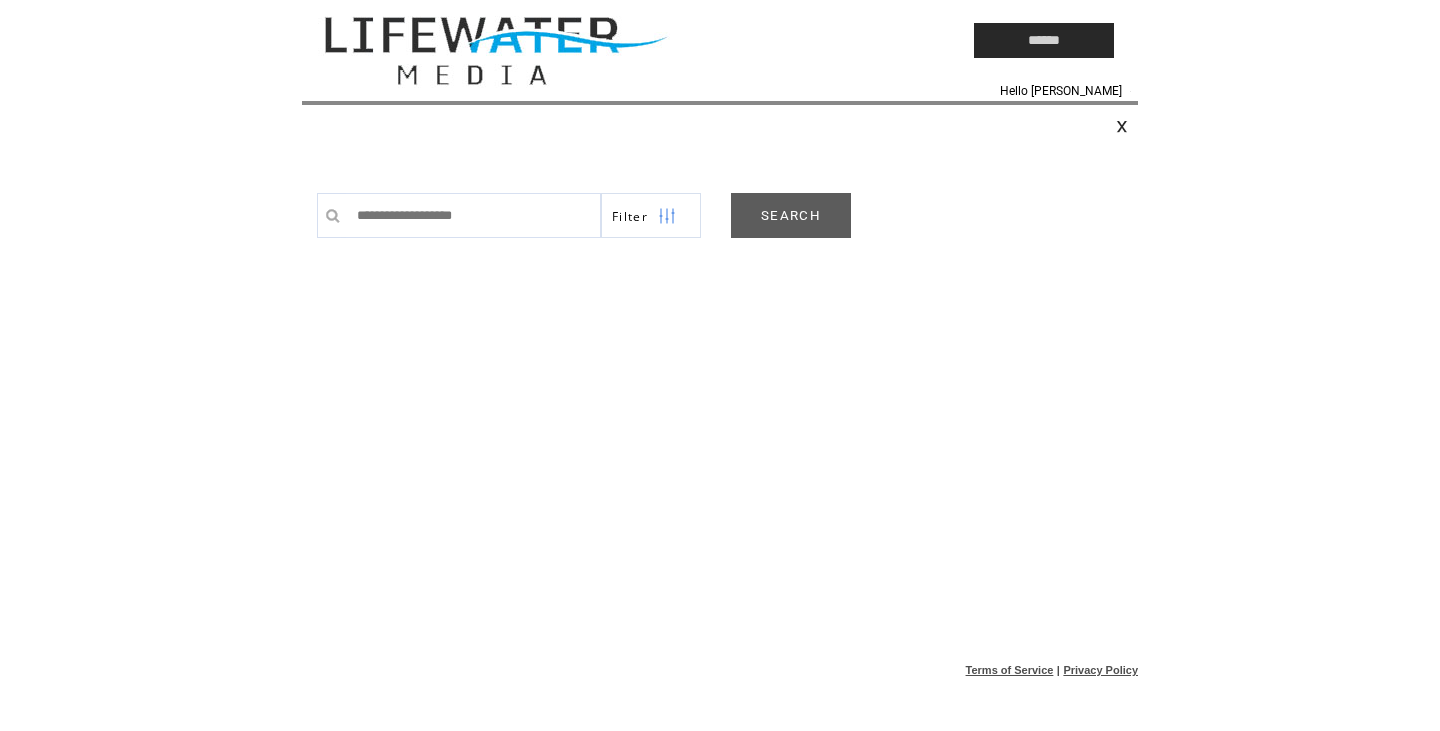 scroll, scrollTop: 0, scrollLeft: 0, axis: both 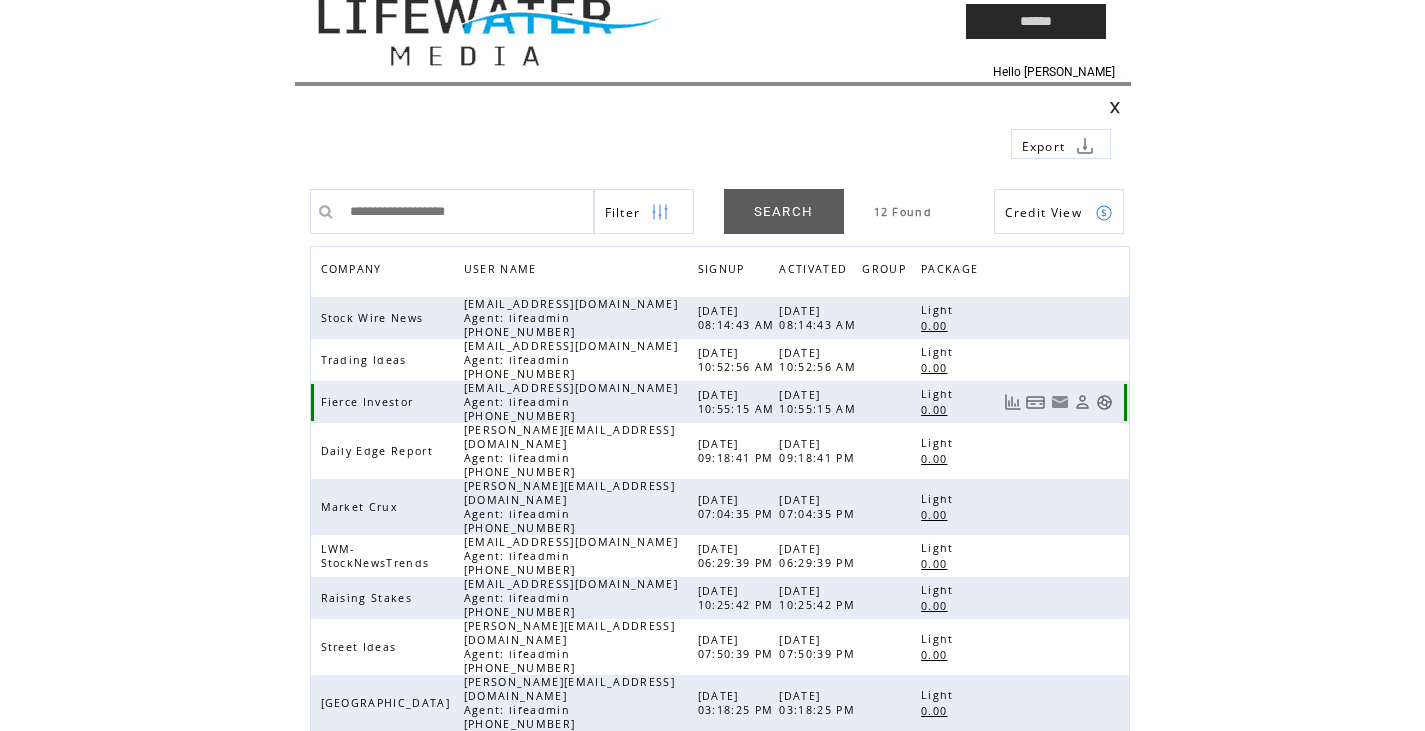click at bounding box center (1104, 402) 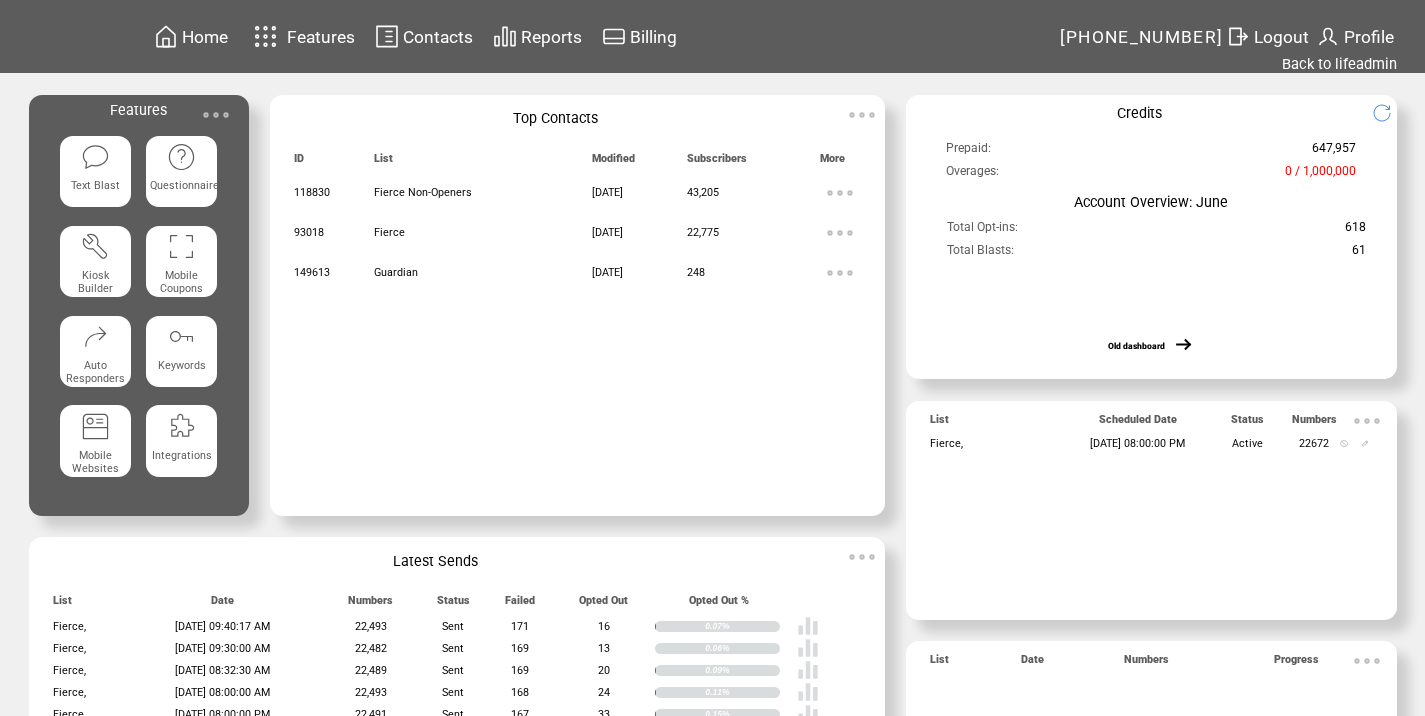 scroll, scrollTop: 0, scrollLeft: 0, axis: both 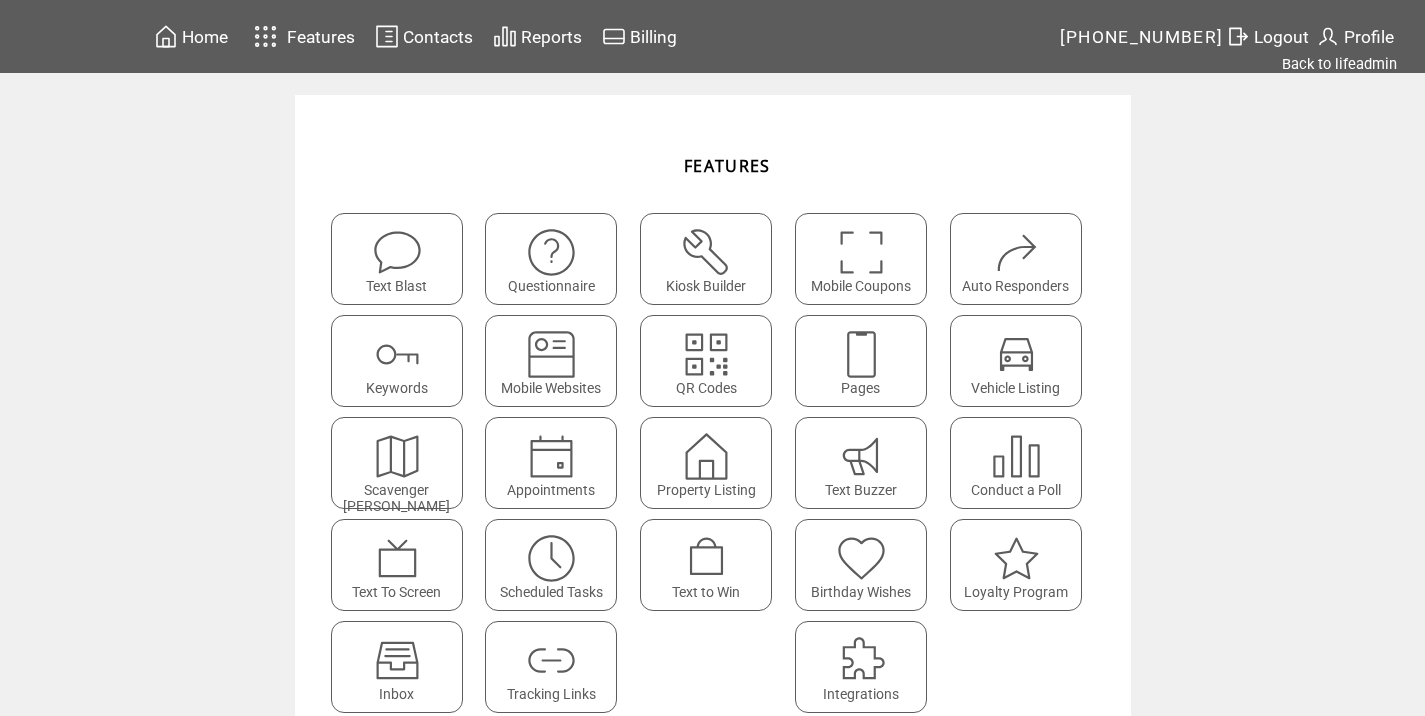 click on "Tracking Links" at bounding box center (551, 667) 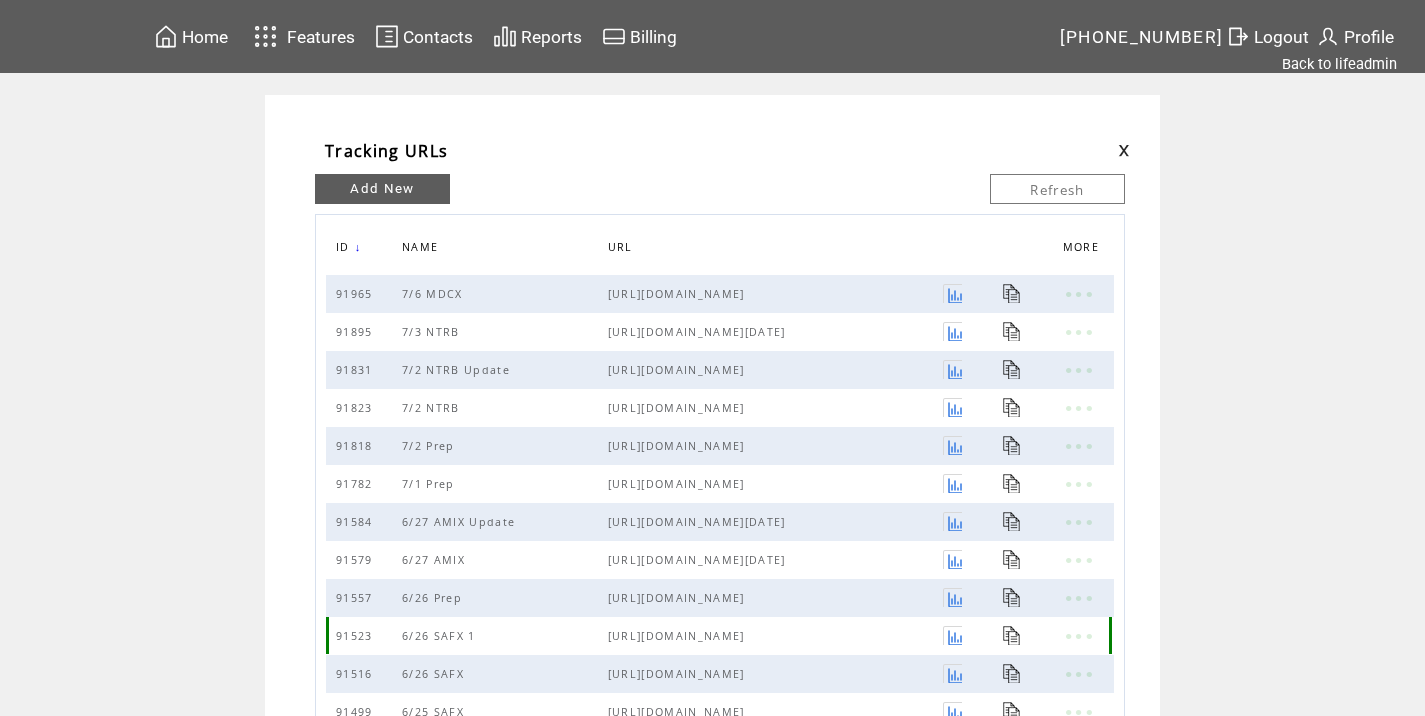 scroll, scrollTop: 0, scrollLeft: 0, axis: both 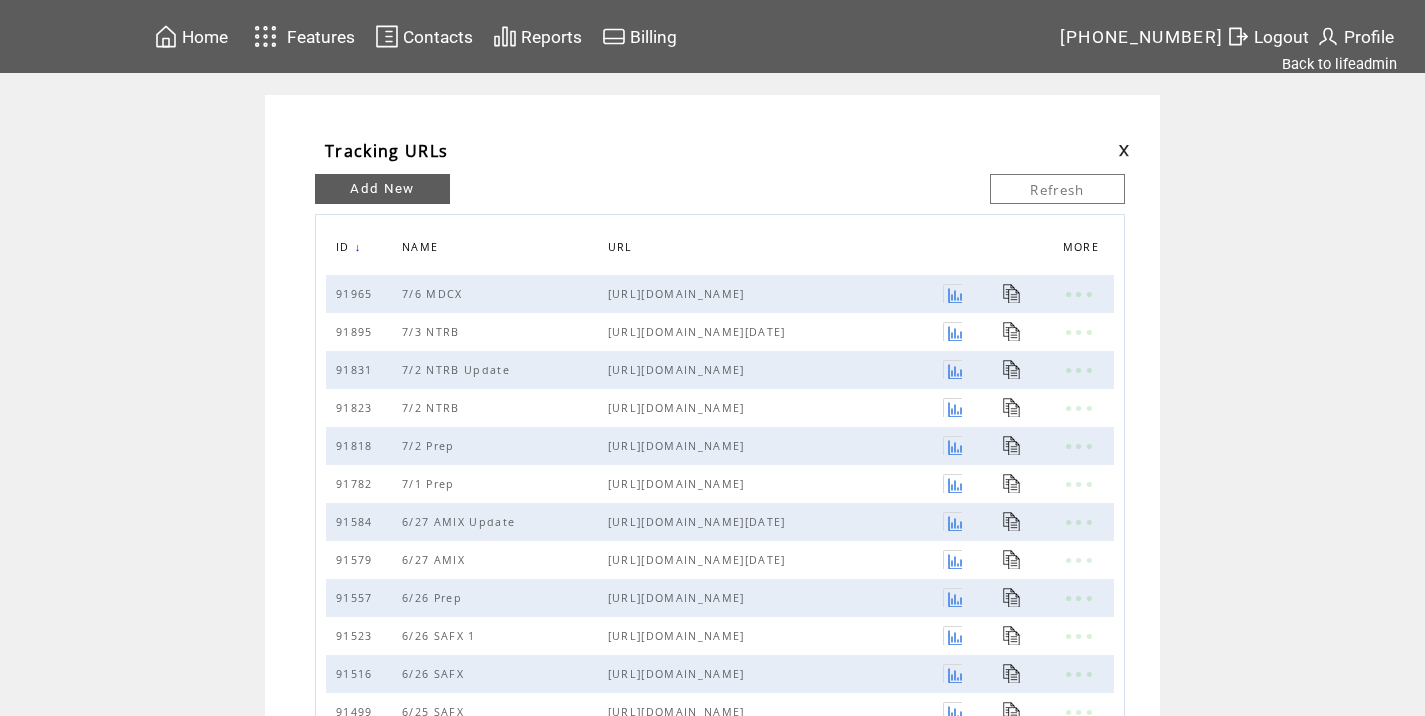 click on "Add New" at bounding box center [382, 189] 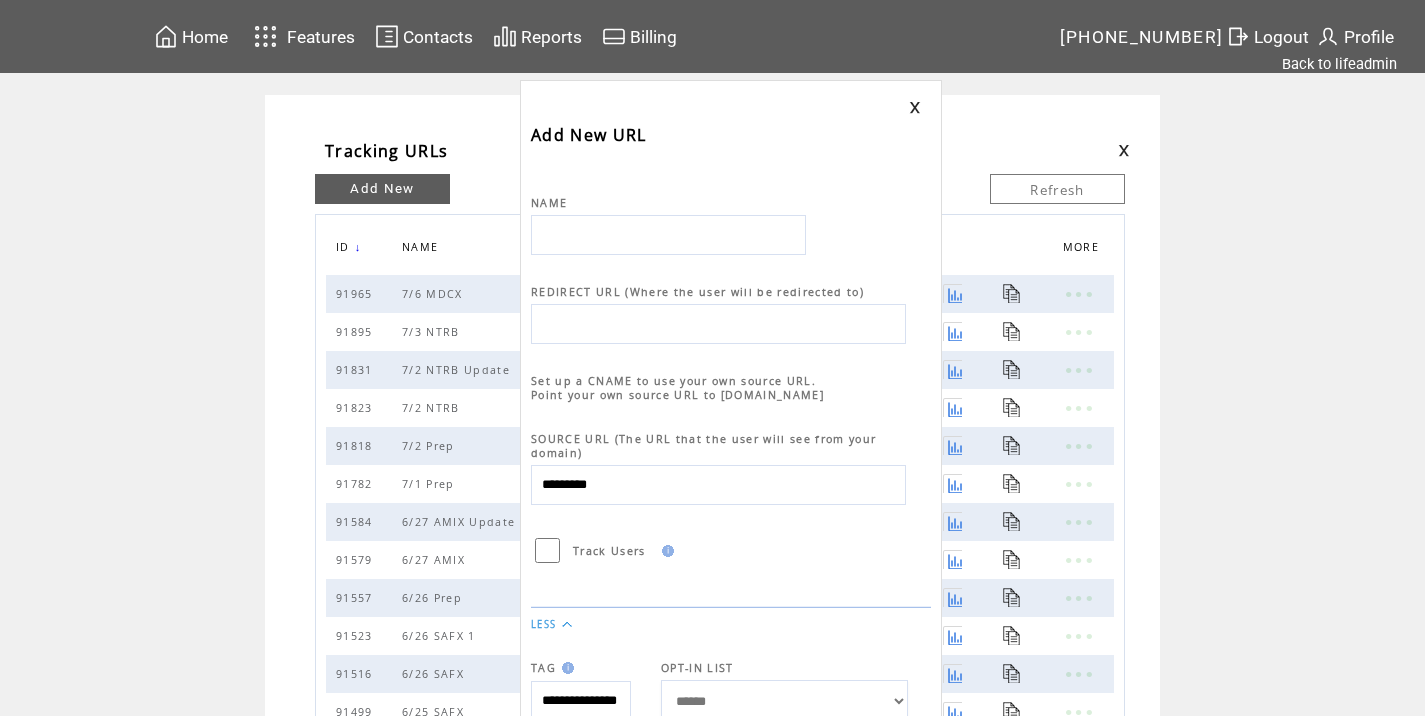 scroll, scrollTop: 0, scrollLeft: 0, axis: both 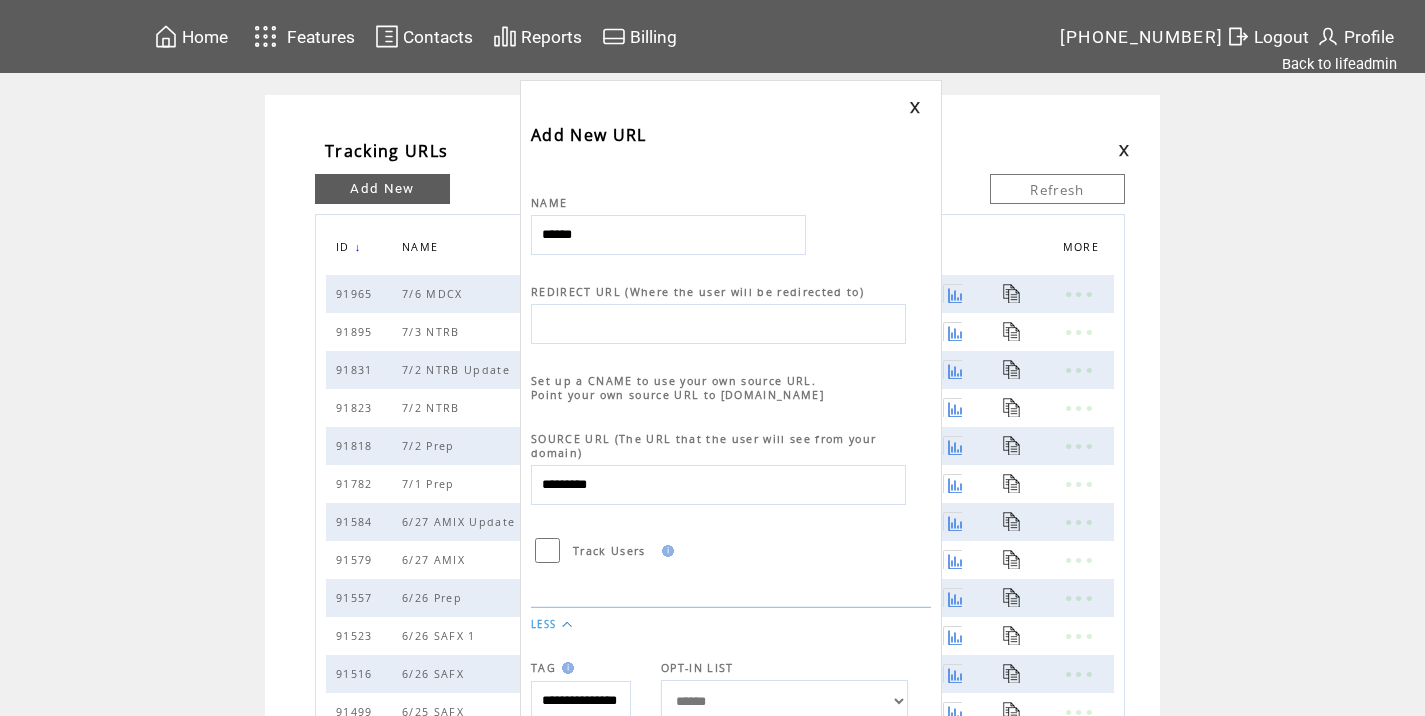 type on "********" 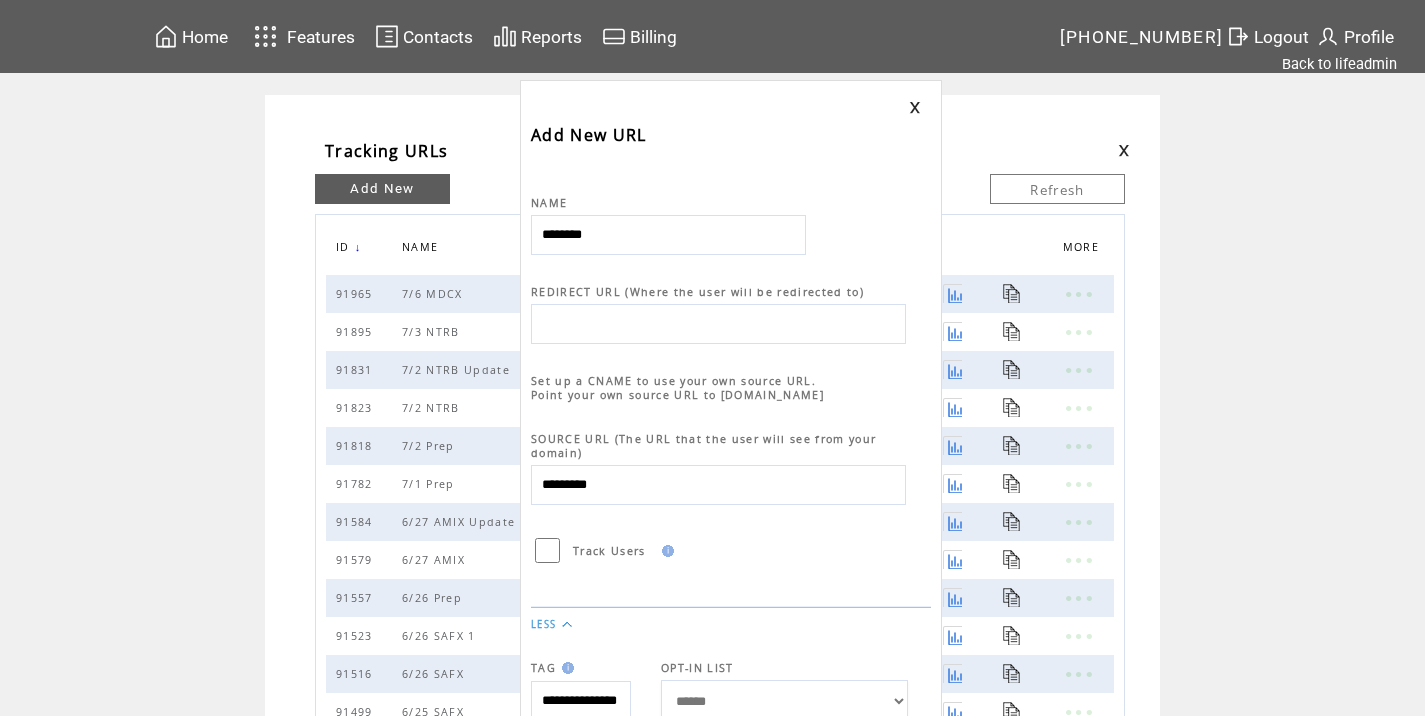 click at bounding box center [718, 324] 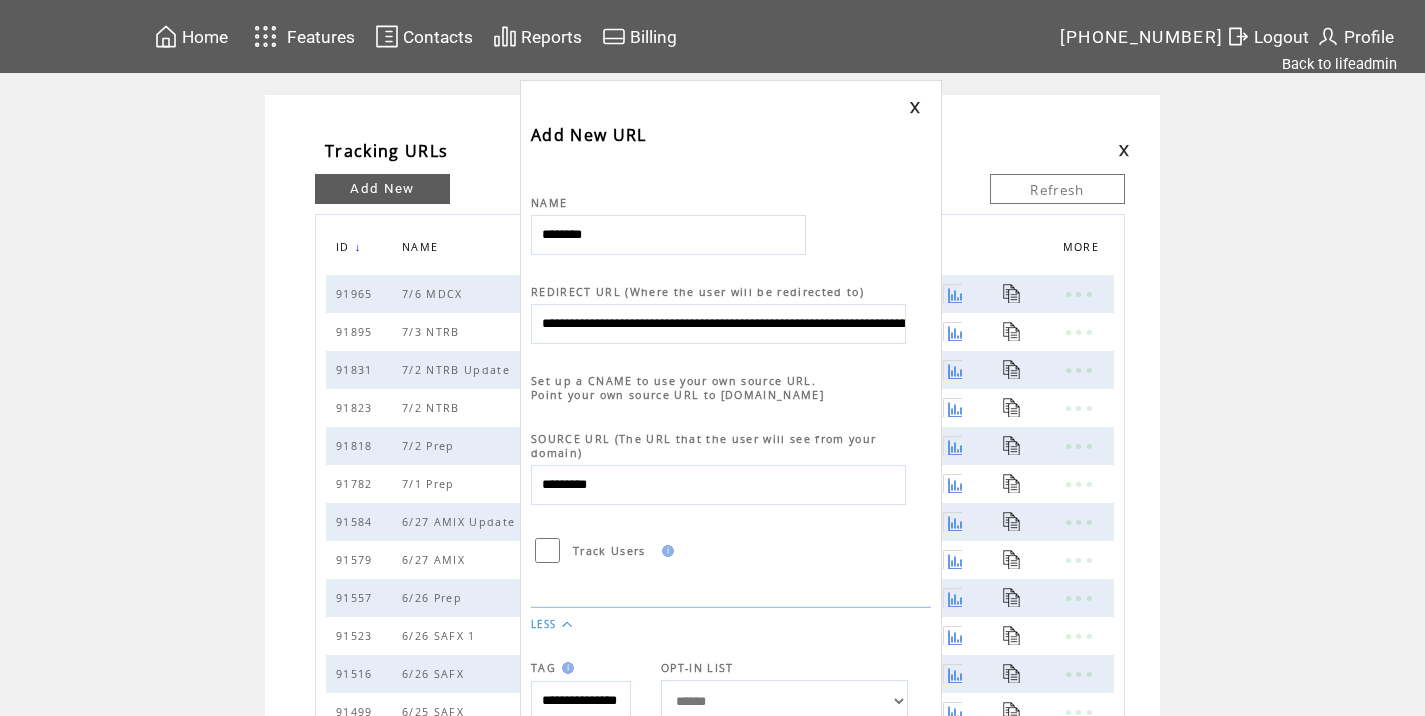 scroll, scrollTop: 0, scrollLeft: 896, axis: horizontal 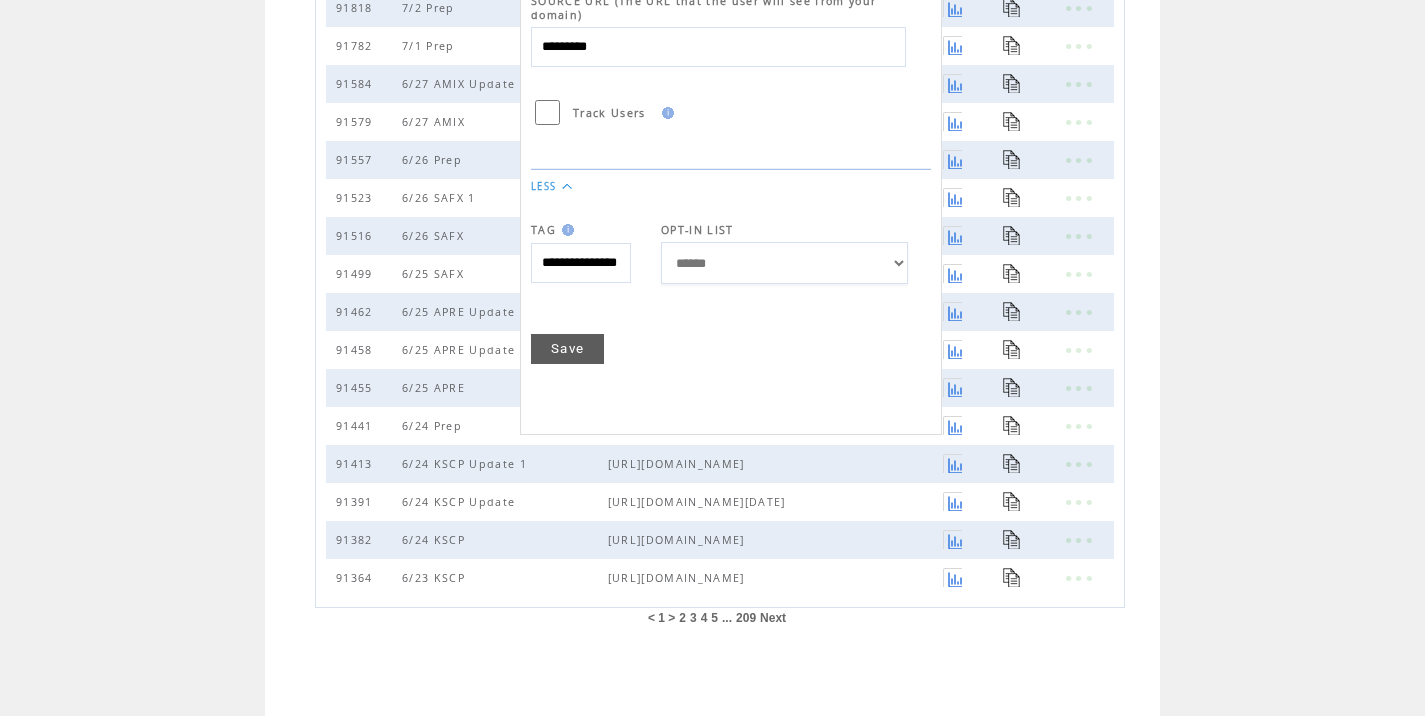 type on "**********" 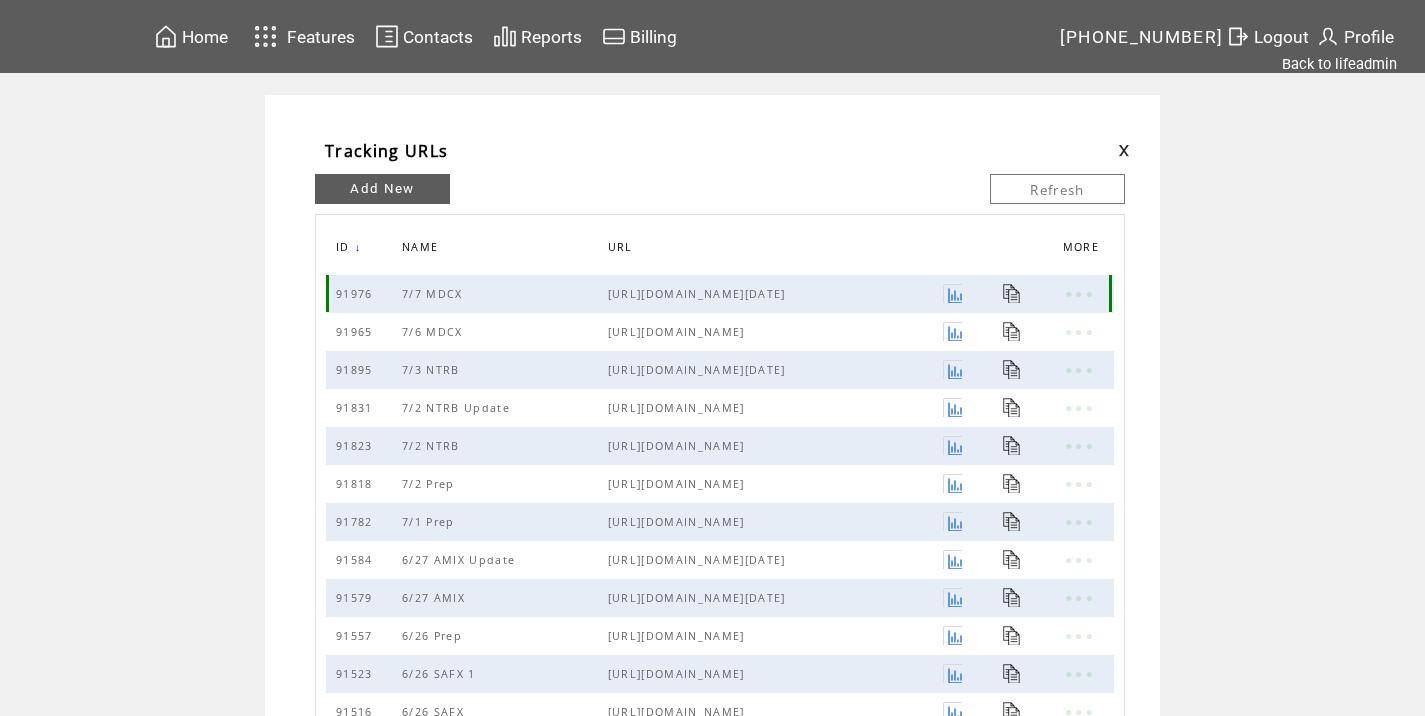 click at bounding box center [1012, 293] 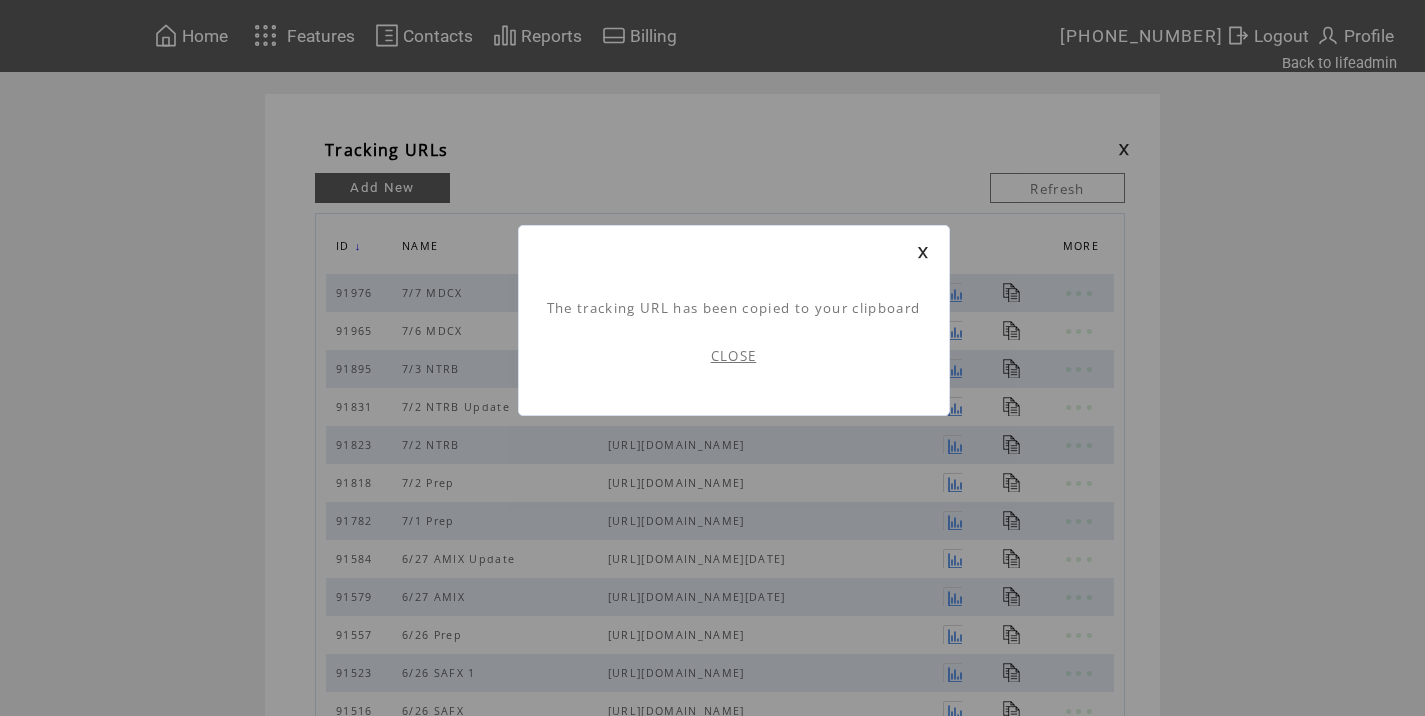 click on "CLOSE" at bounding box center (734, 356) 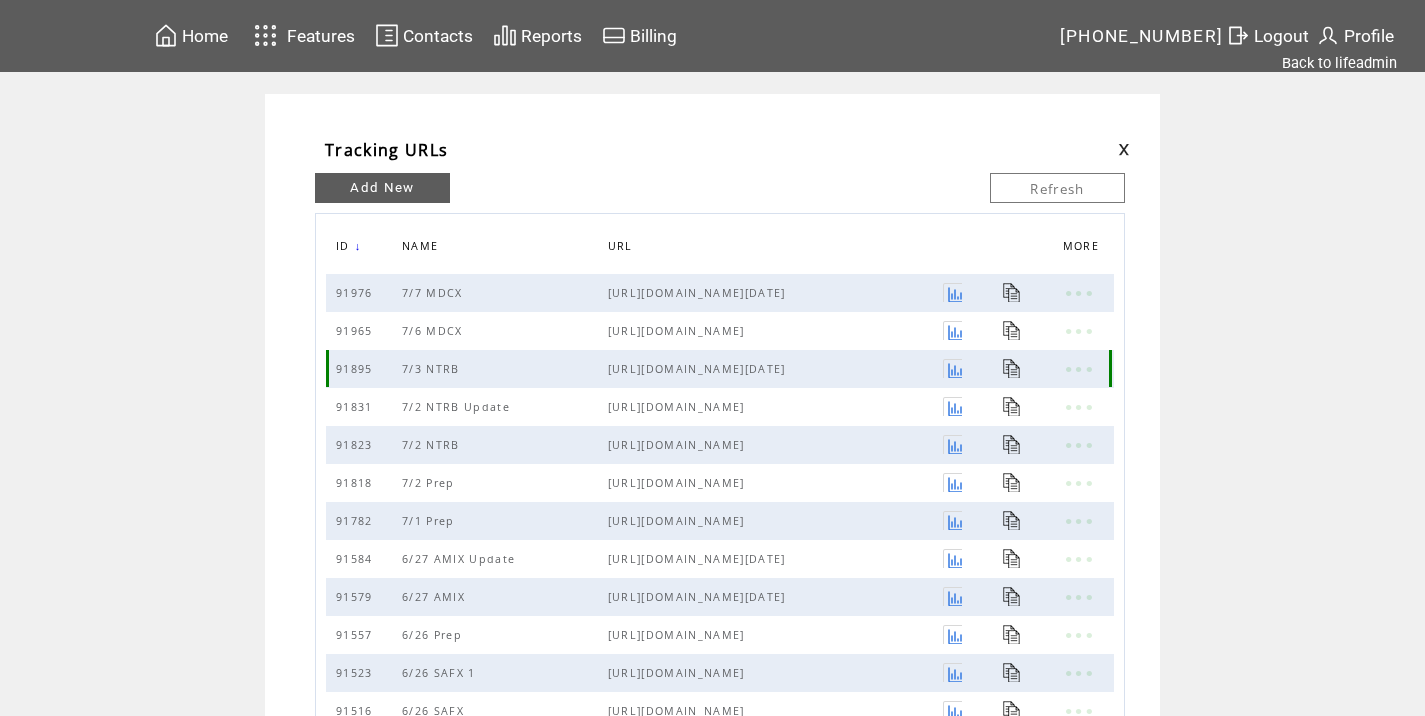 scroll, scrollTop: 0, scrollLeft: 0, axis: both 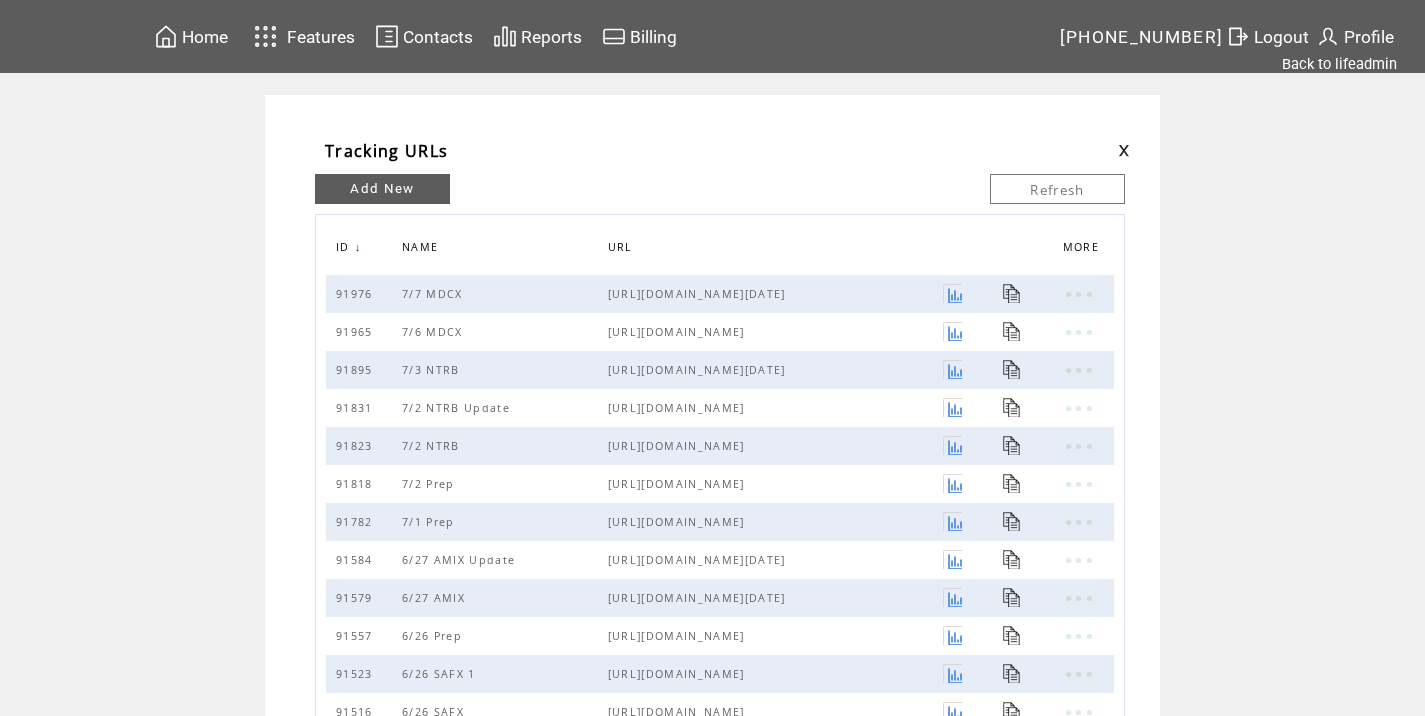 click at bounding box center [1124, 150] 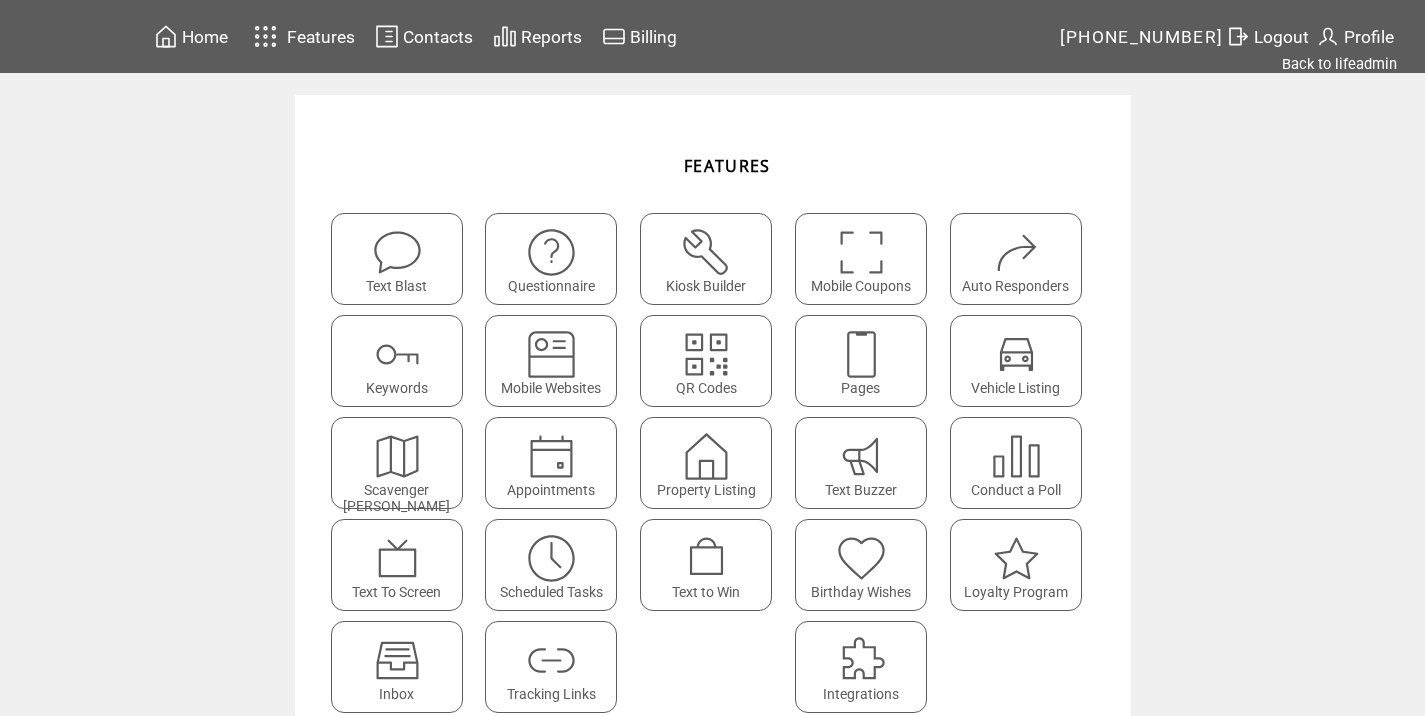 scroll, scrollTop: 0, scrollLeft: 0, axis: both 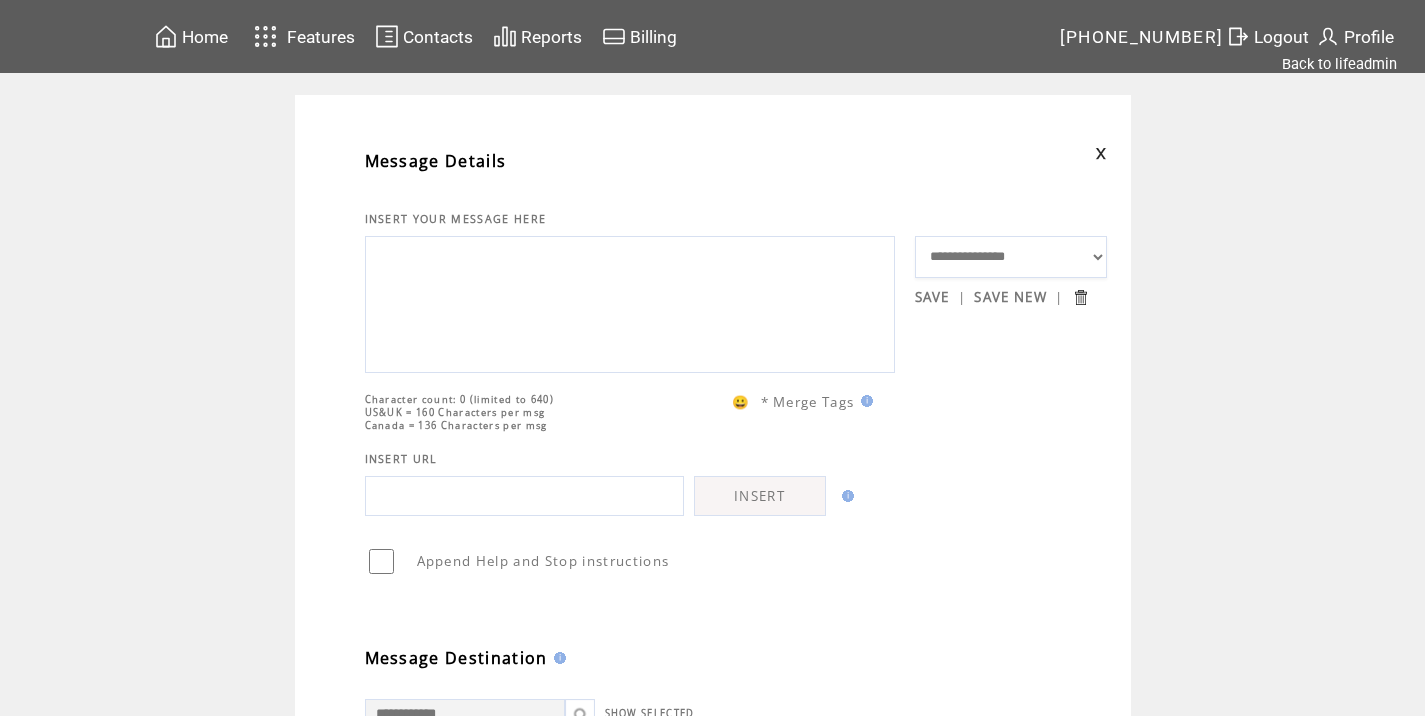 click at bounding box center (630, 302) 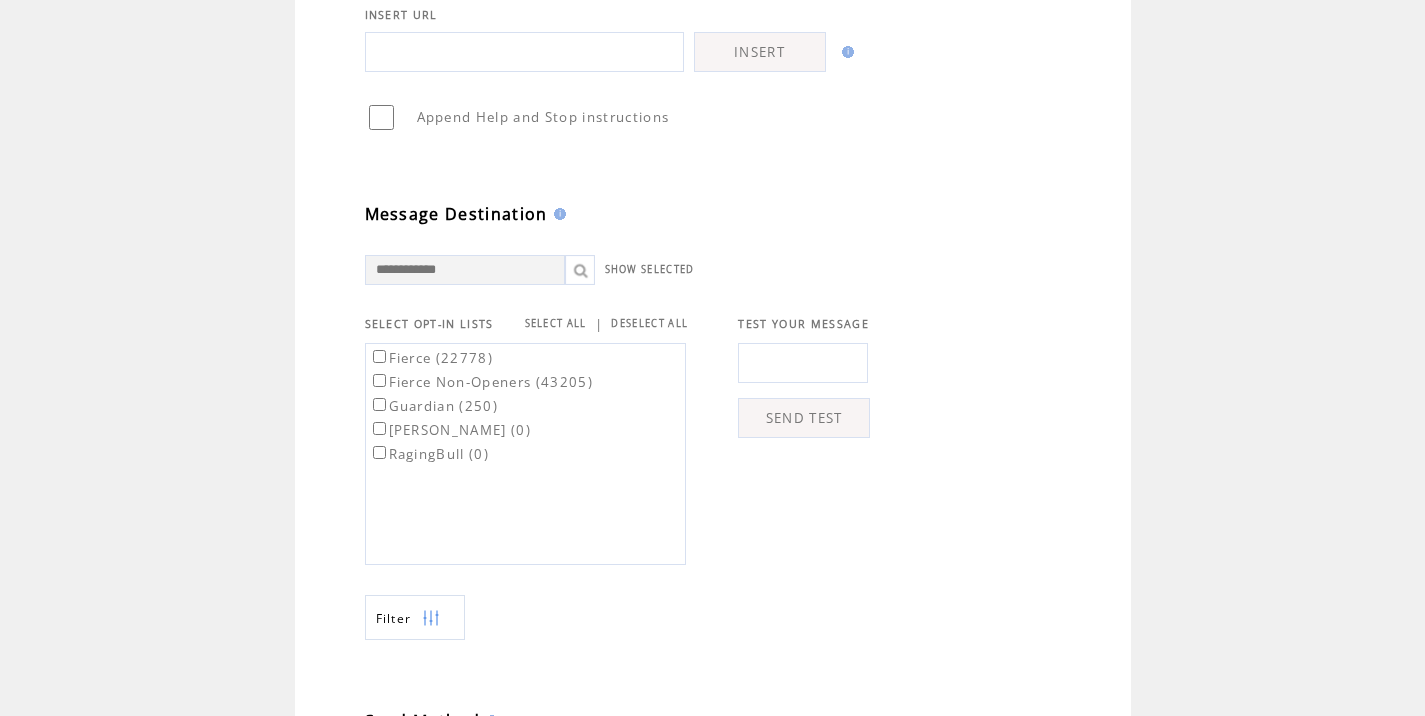 scroll, scrollTop: 450, scrollLeft: 0, axis: vertical 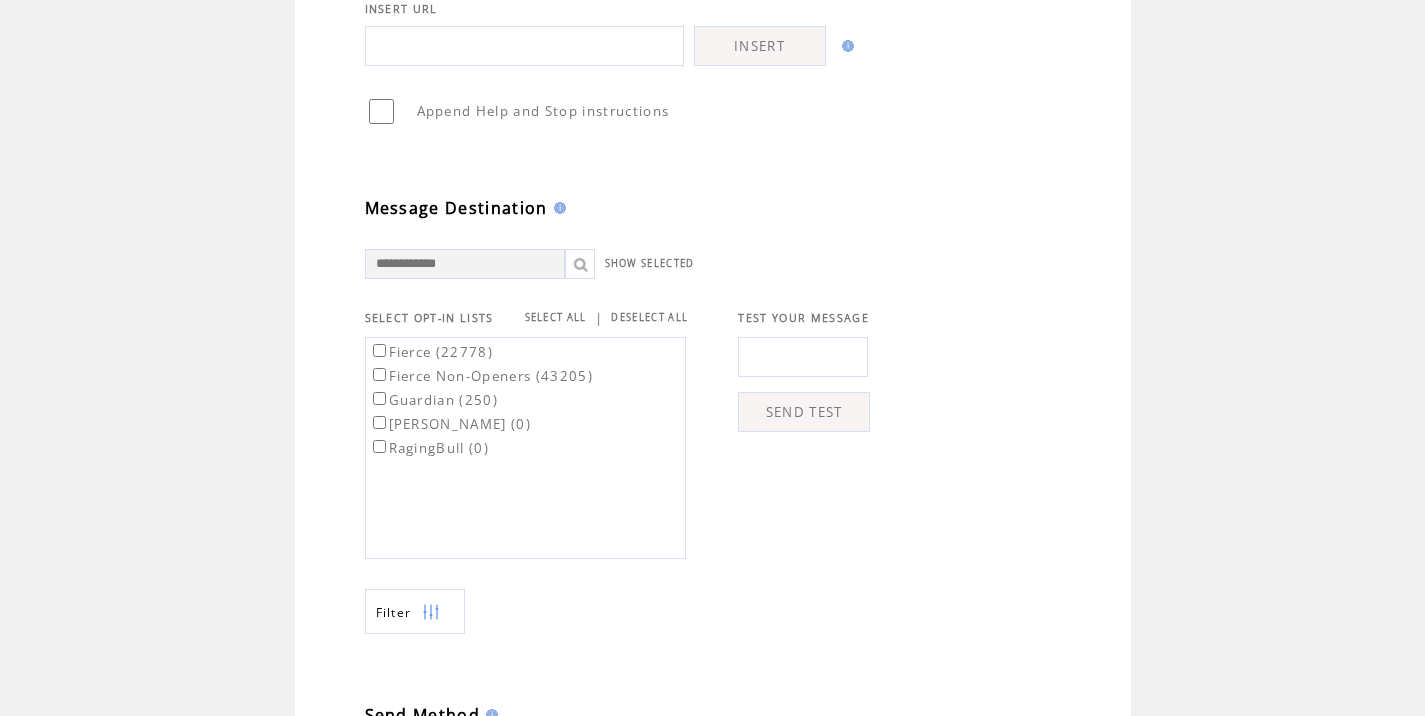 type on "**********" 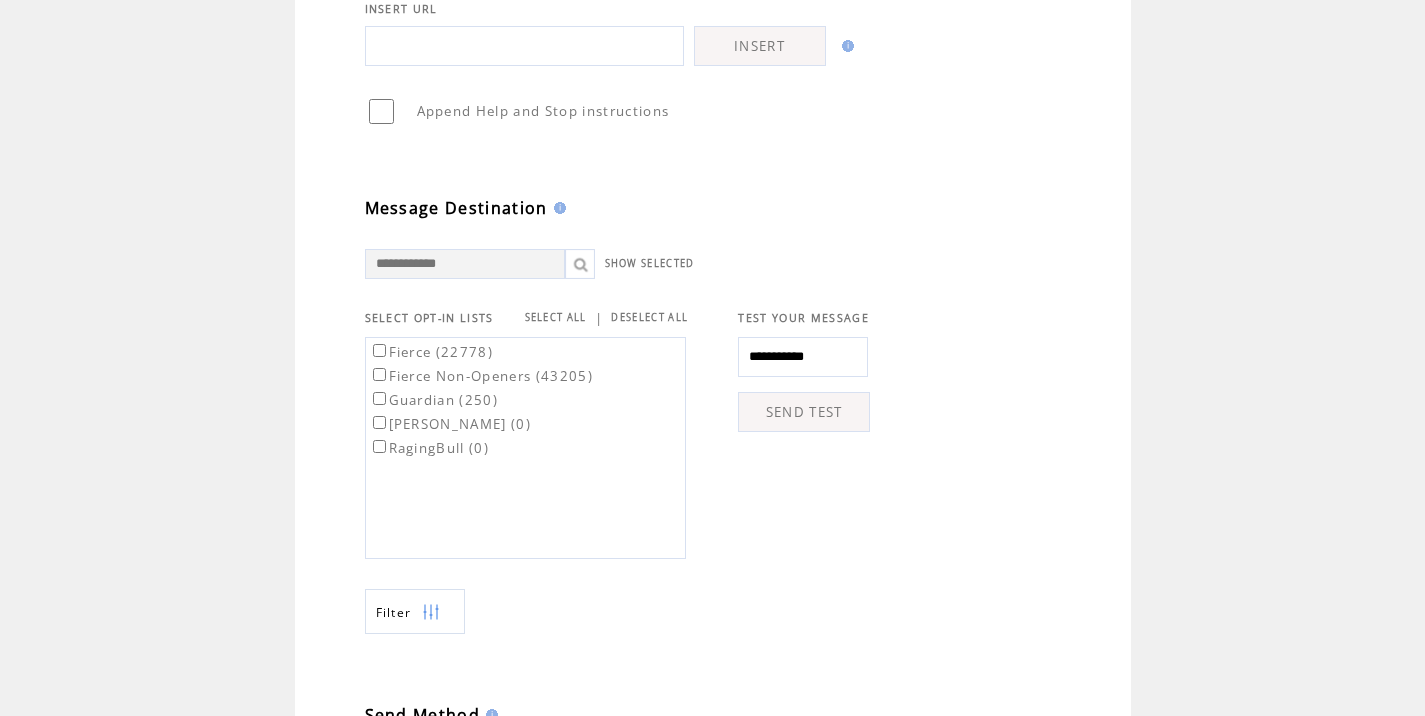 click on "SEND TEST" at bounding box center [804, 412] 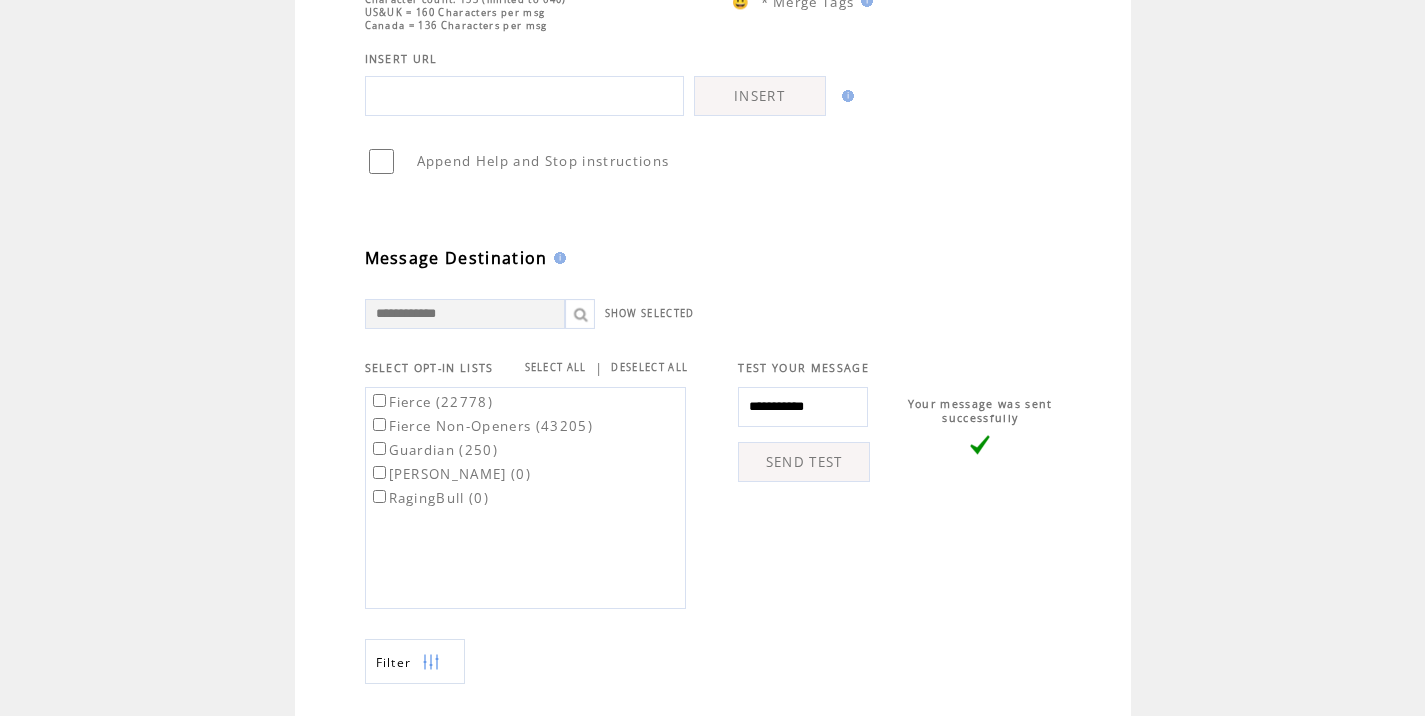 scroll, scrollTop: 774, scrollLeft: 0, axis: vertical 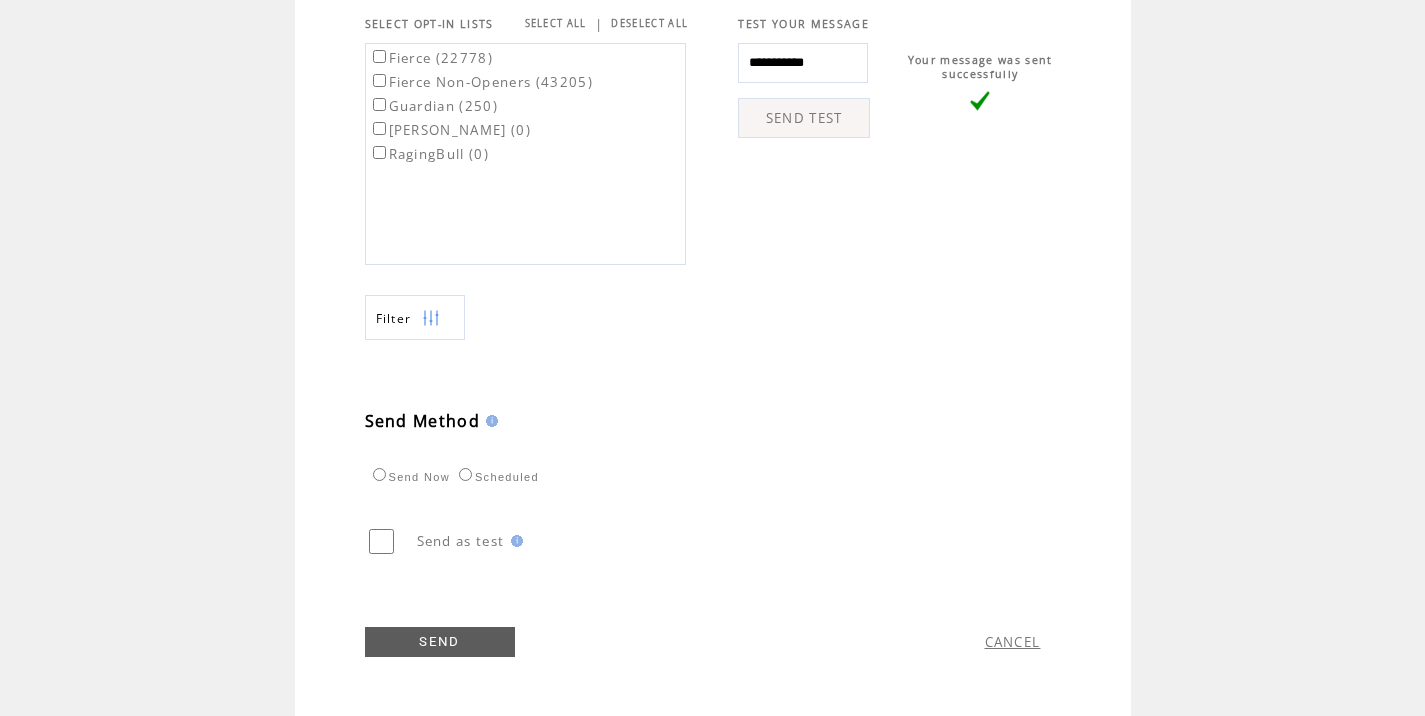 click on "Fierce (22778)" at bounding box center (431, 58) 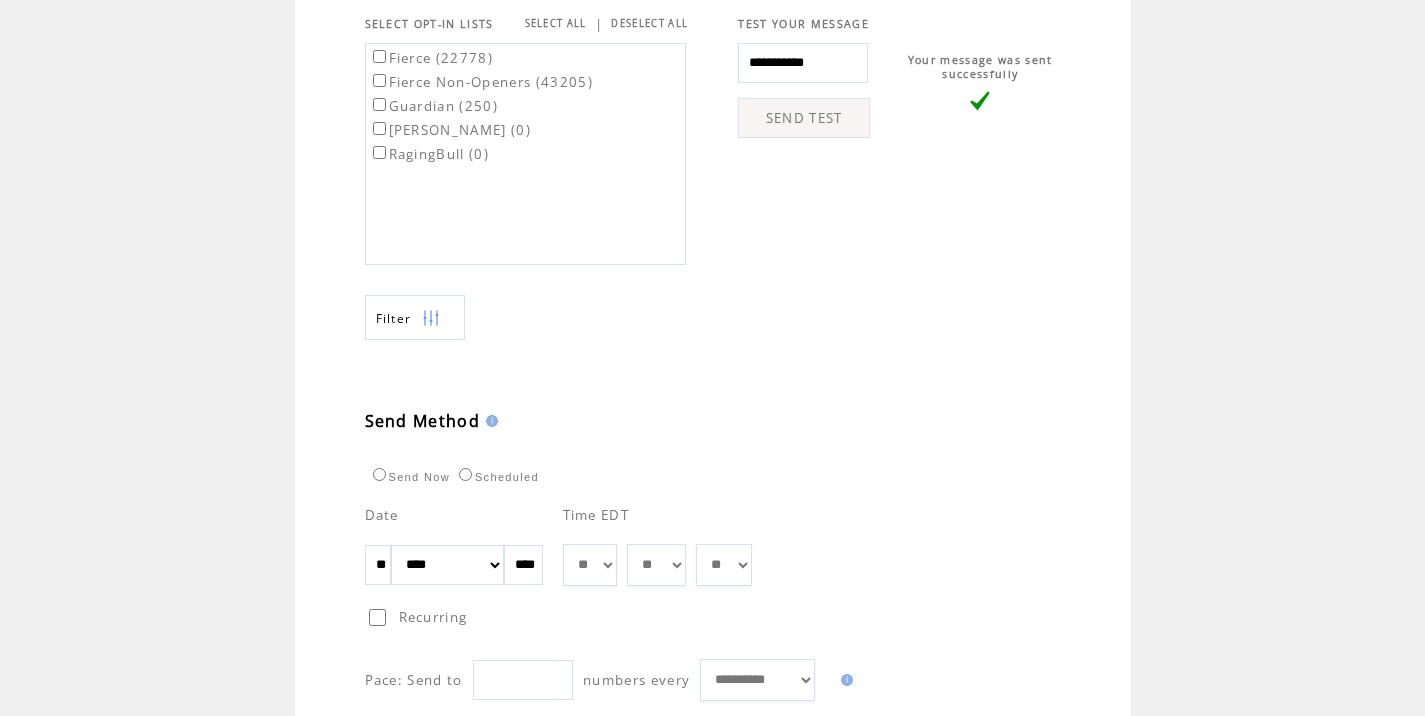 click on "** 	 ** 	 ** 	 ** 	 ** 	 ** 	 ** 	 ** 	 ** 	 ** 	 ** 	 ** 	 **" at bounding box center [590, 565] 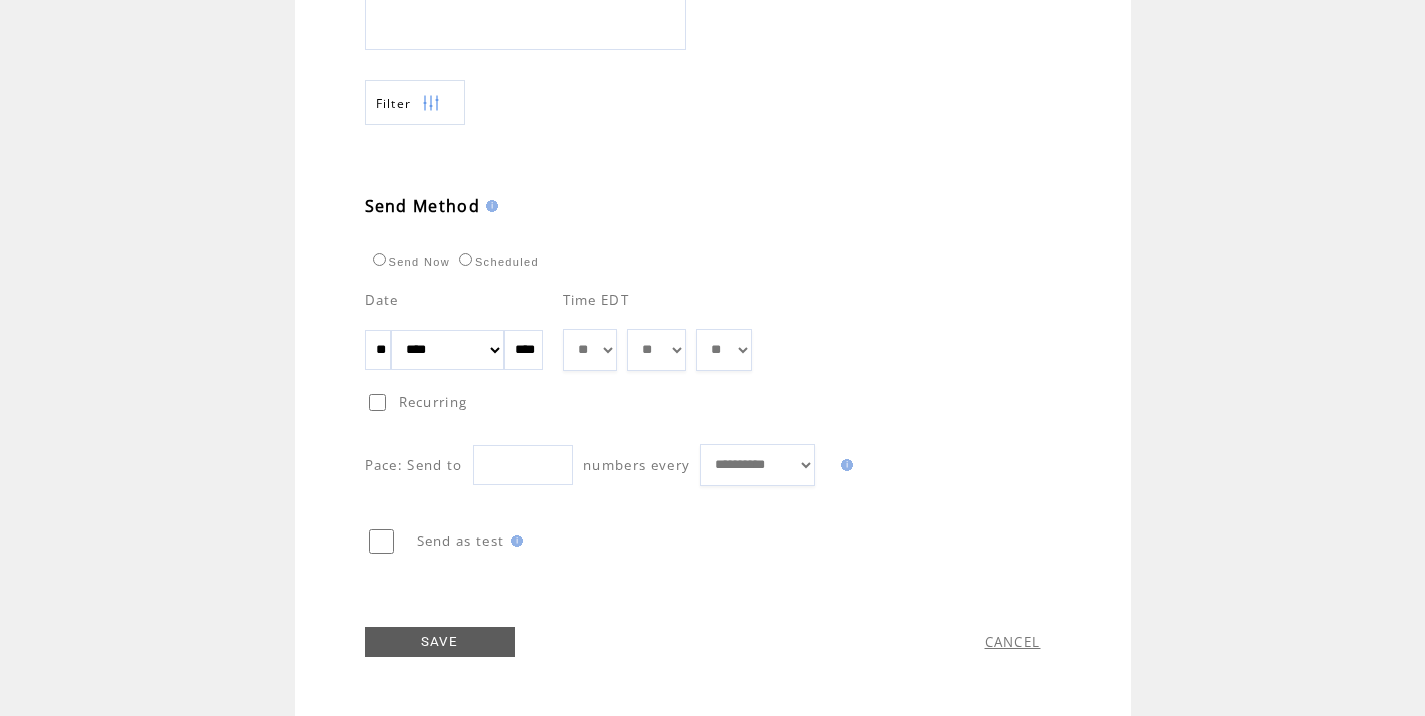 click on "SAVE" at bounding box center [440, 642] 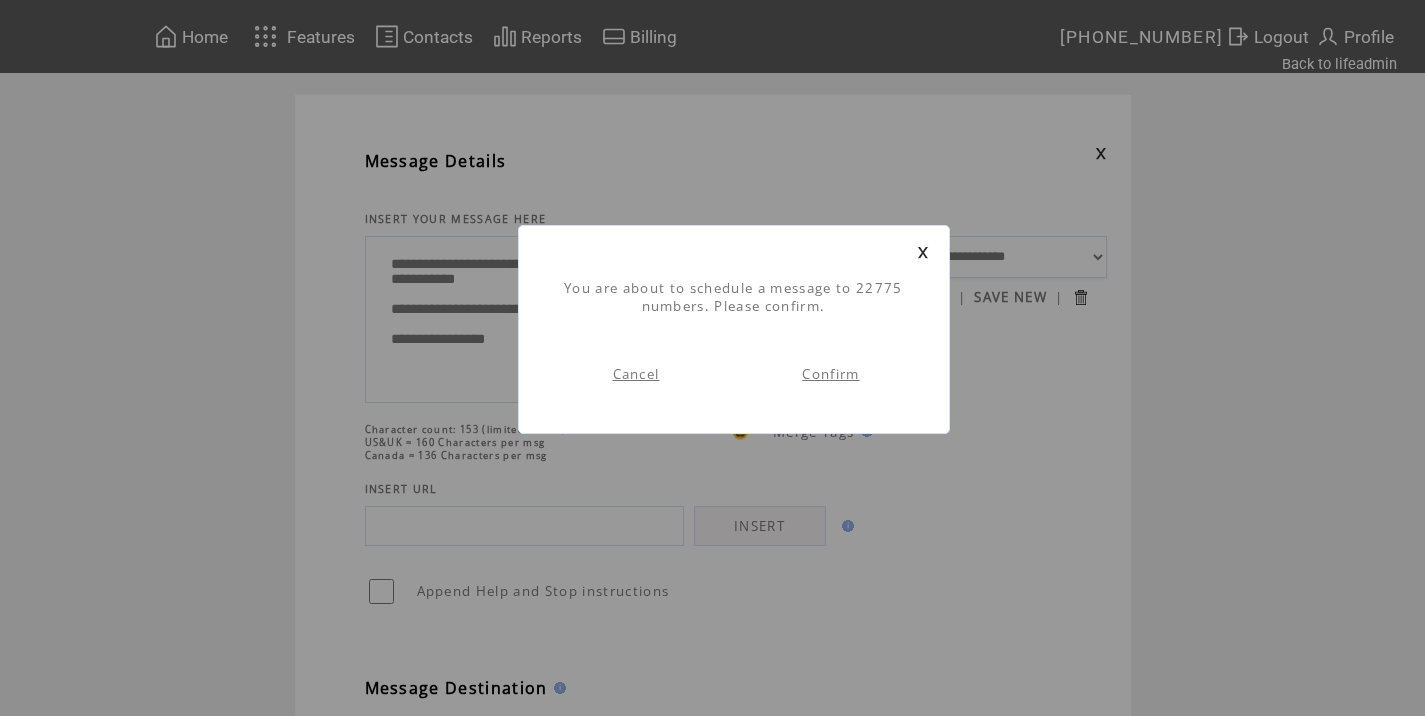 scroll, scrollTop: 1, scrollLeft: 0, axis: vertical 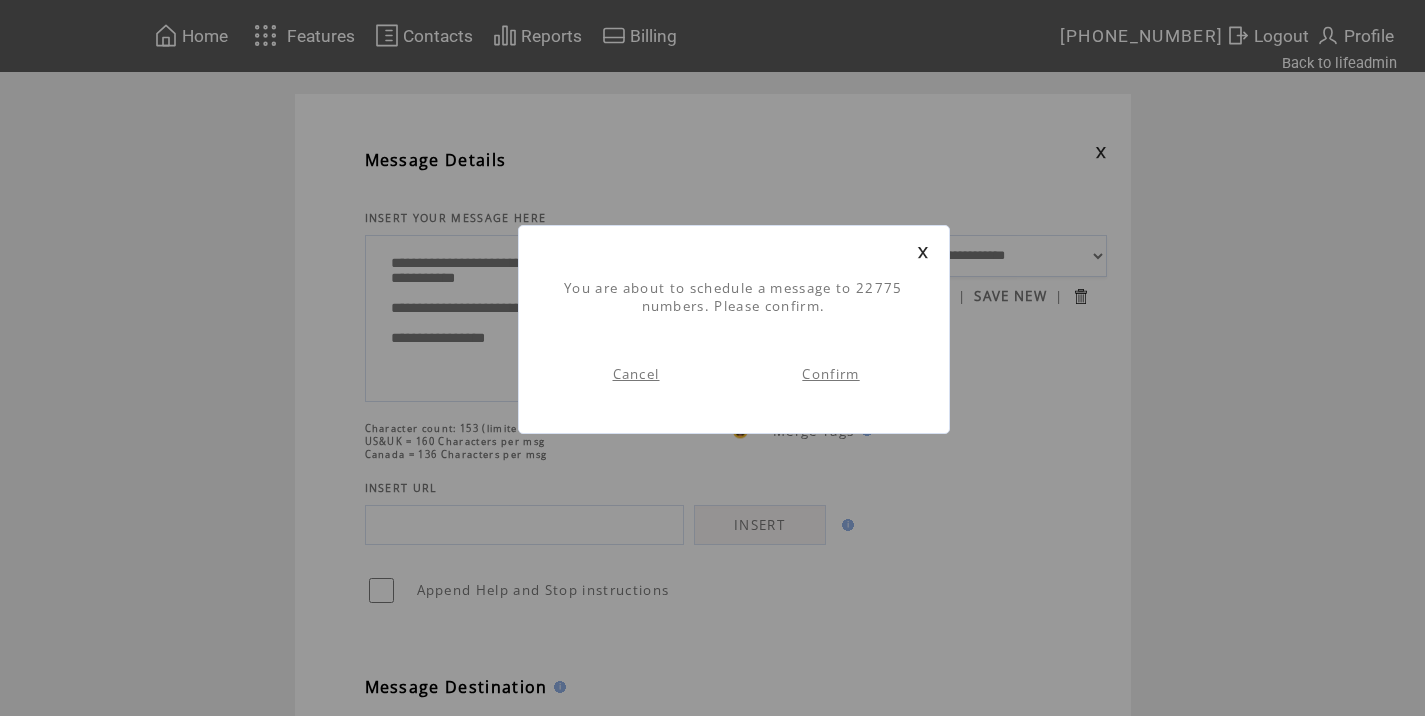 click on "Confirm" at bounding box center [830, 374] 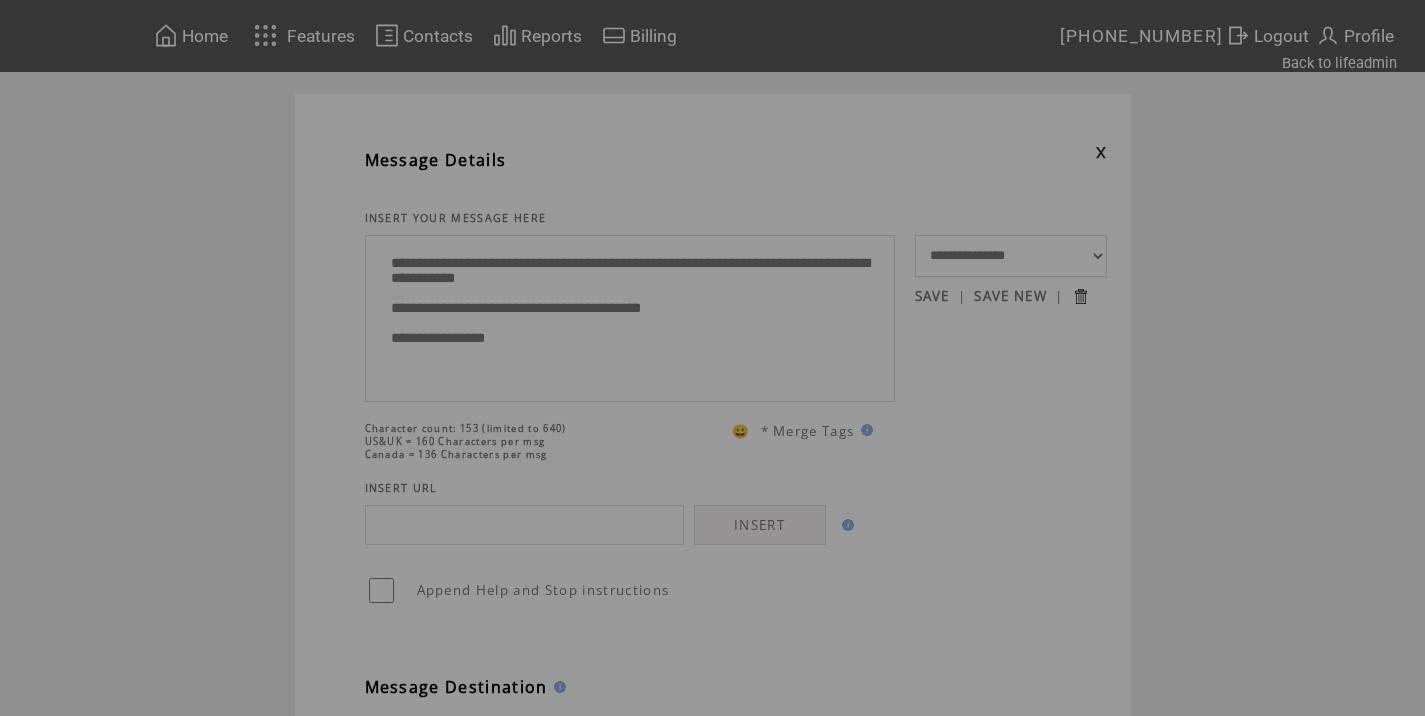 scroll, scrollTop: 0, scrollLeft: 0, axis: both 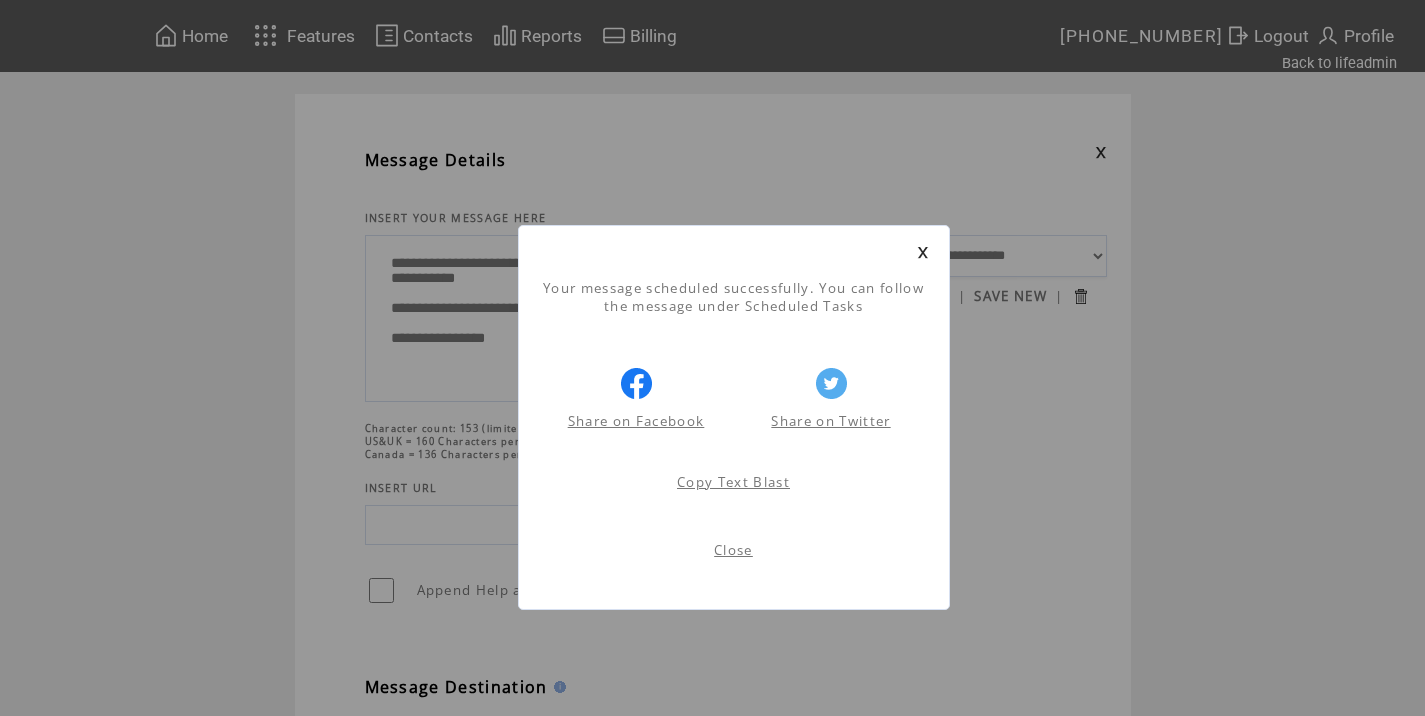 click on "Close" at bounding box center (733, 550) 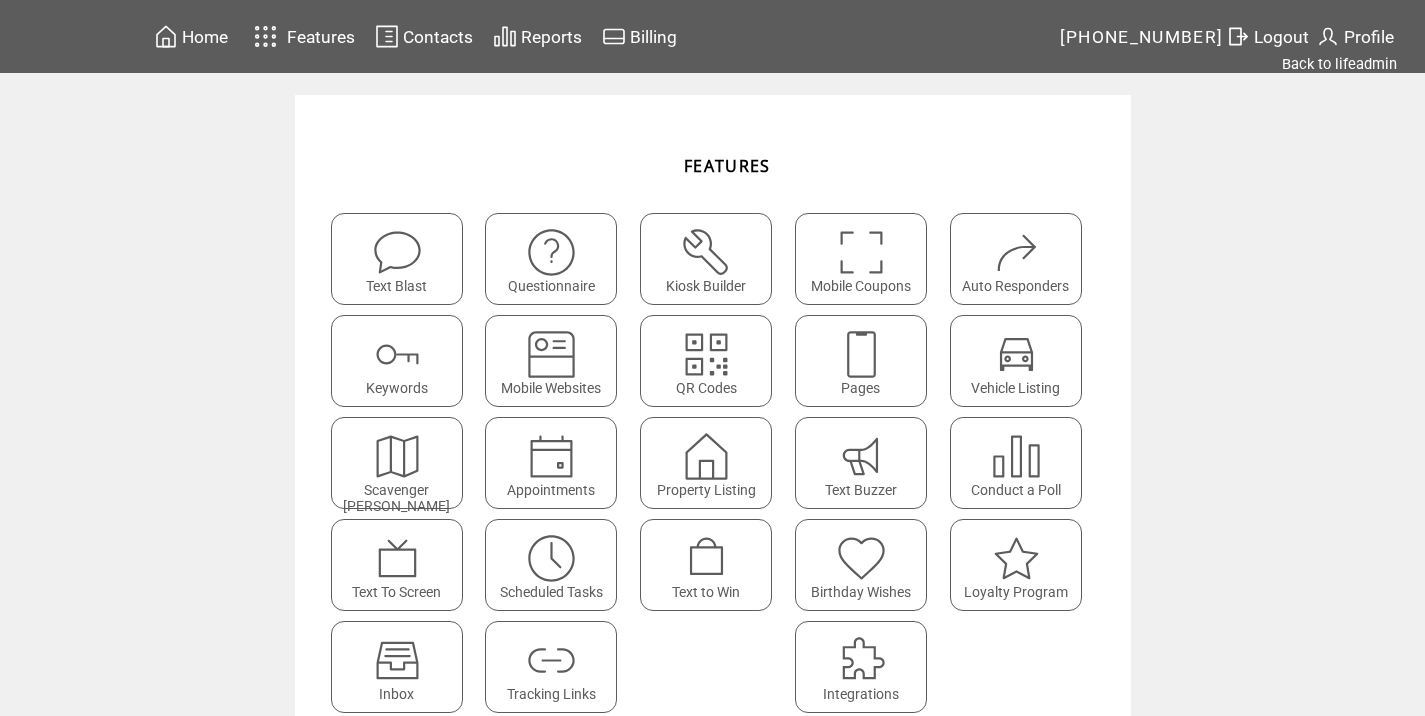 scroll, scrollTop: 0, scrollLeft: 0, axis: both 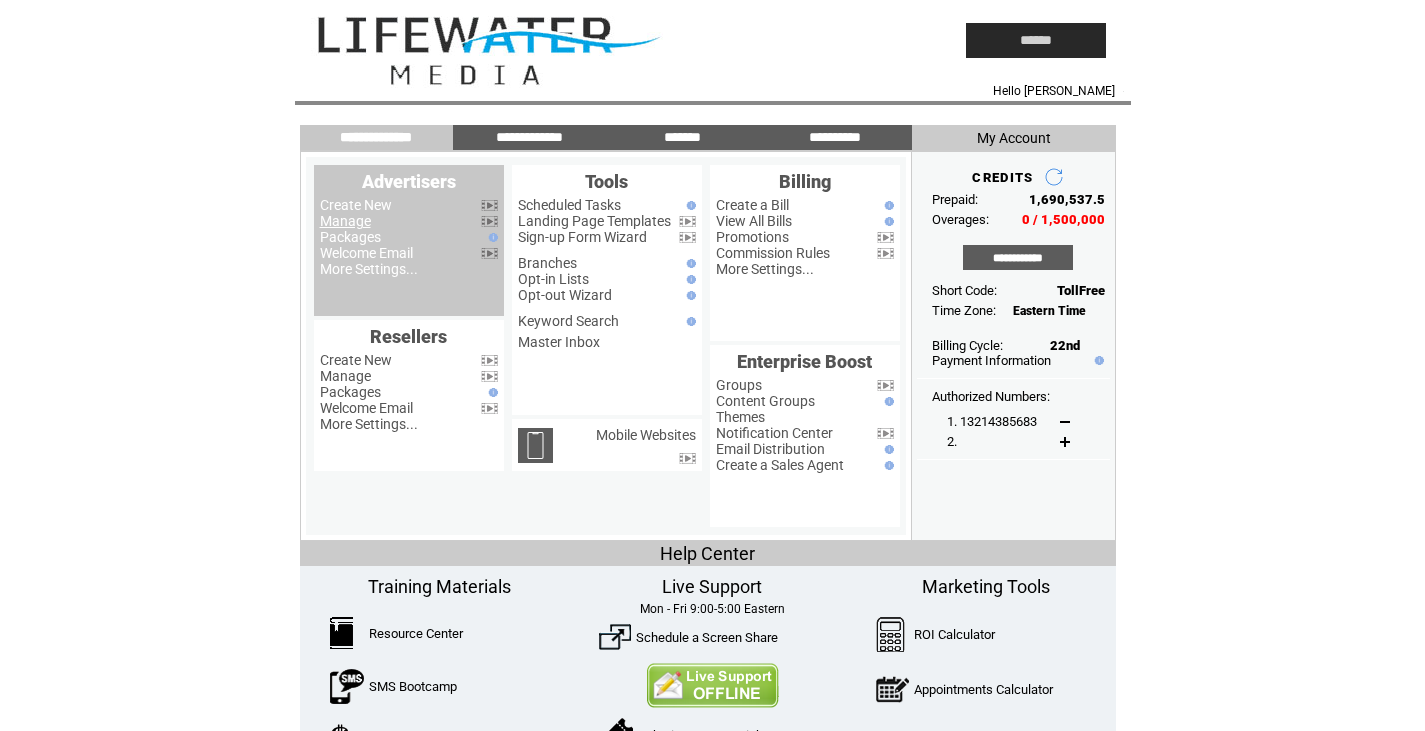 click on "Manage" at bounding box center [345, 221] 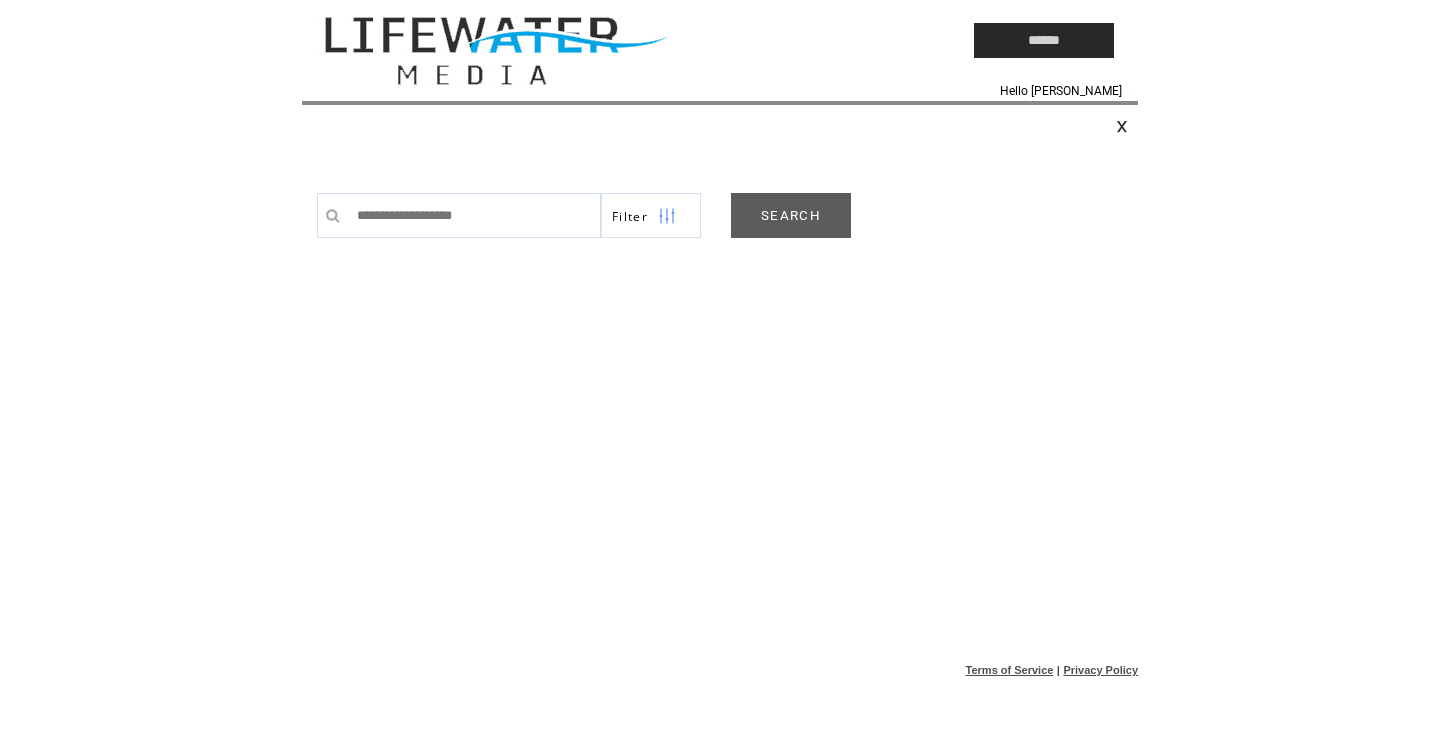 scroll, scrollTop: 0, scrollLeft: 0, axis: both 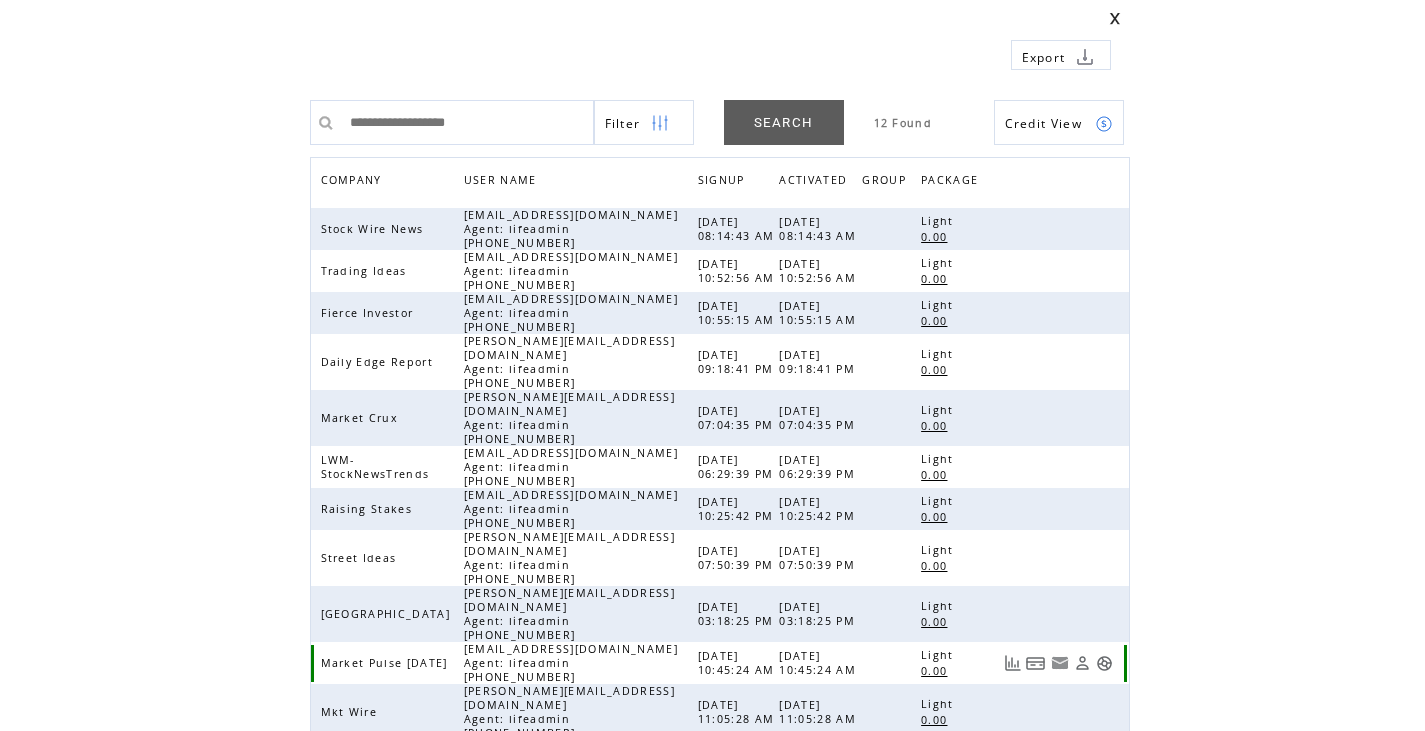 click at bounding box center (1104, 663) 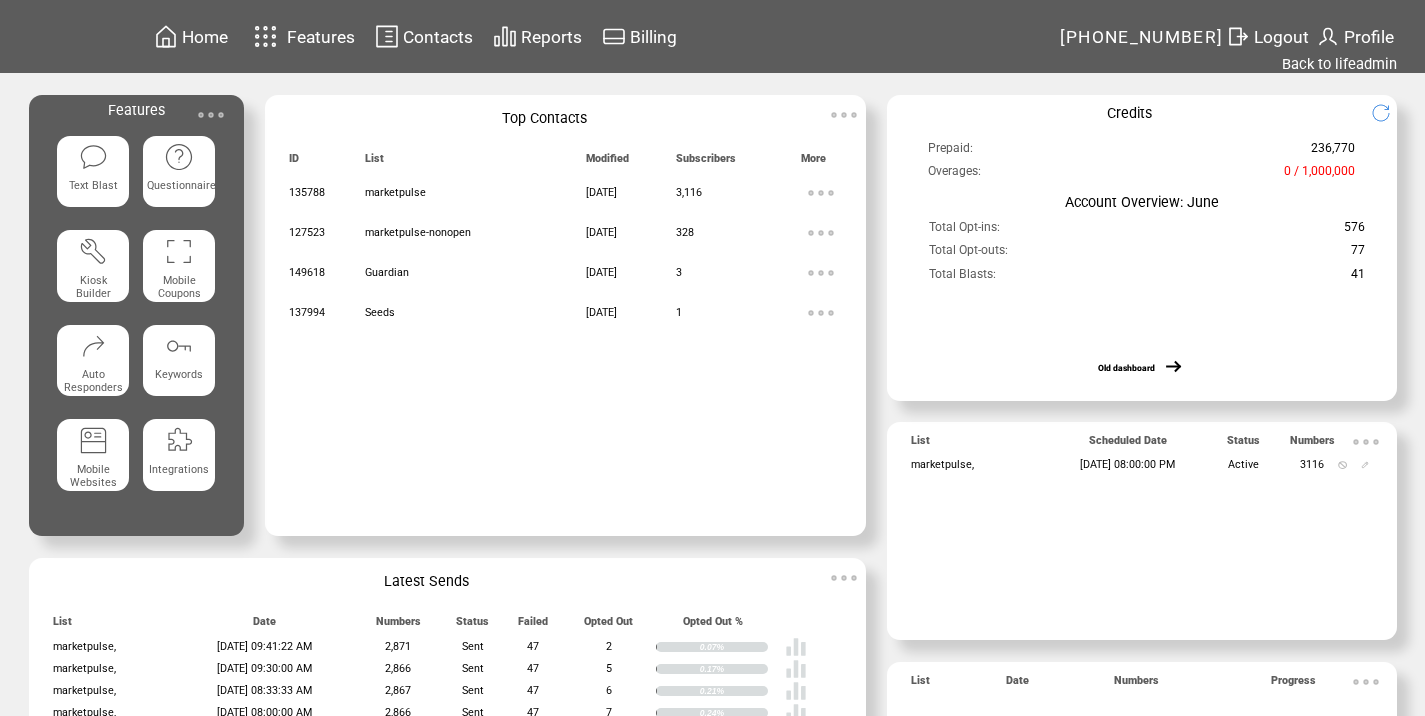 scroll, scrollTop: 0, scrollLeft: 0, axis: both 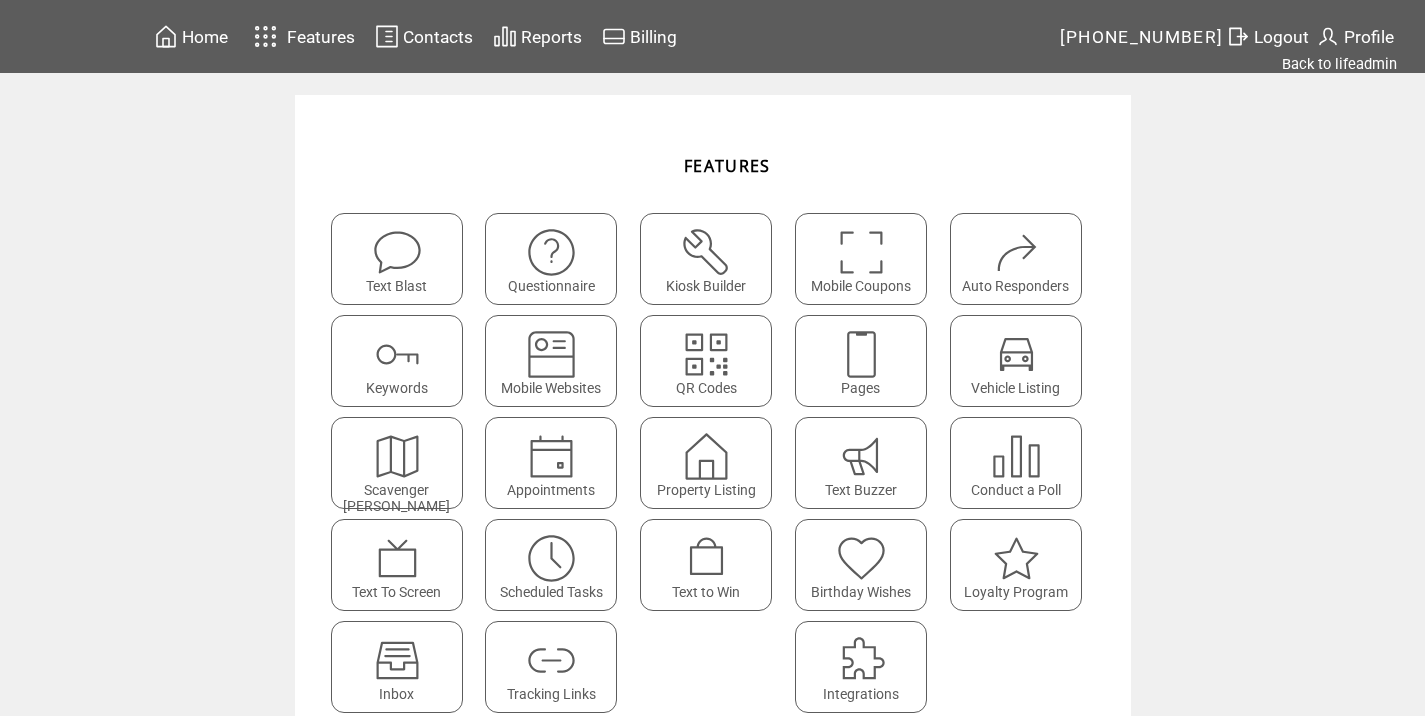 click at bounding box center [551, 660] 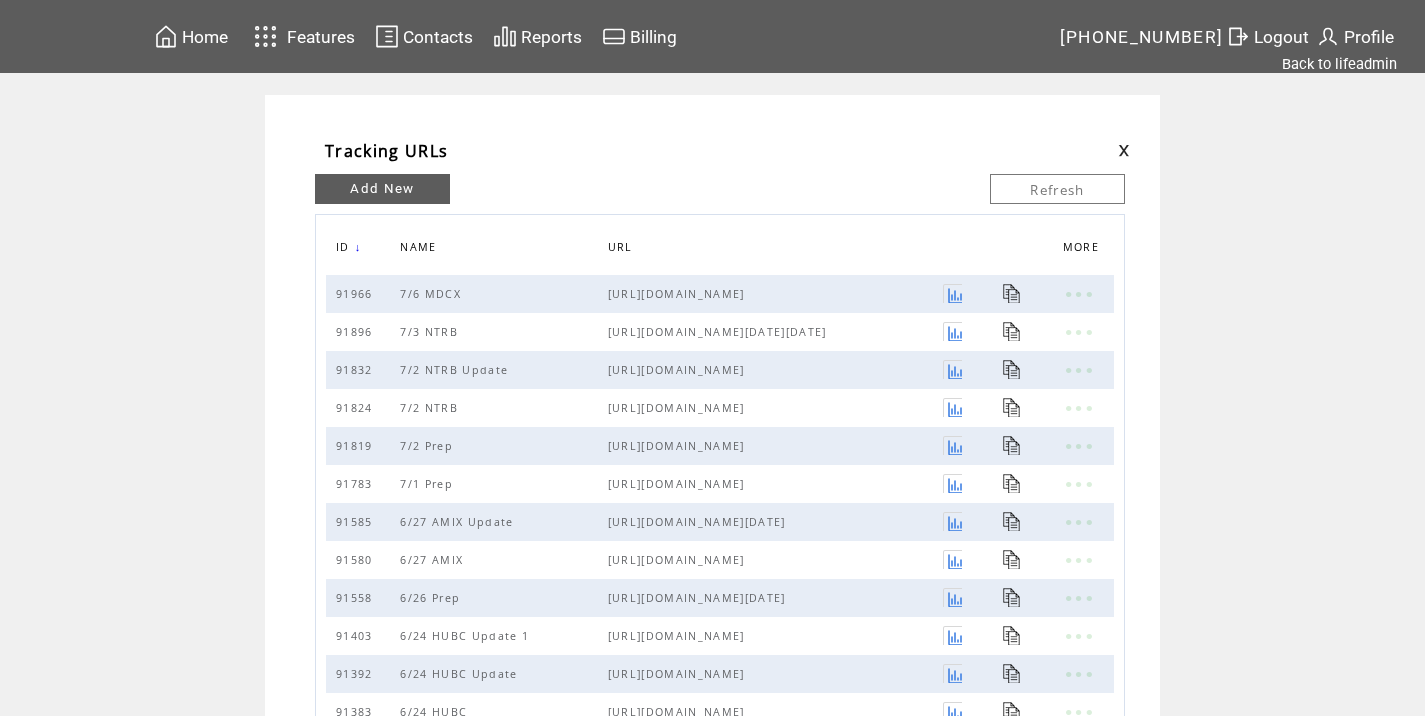 scroll, scrollTop: 0, scrollLeft: 0, axis: both 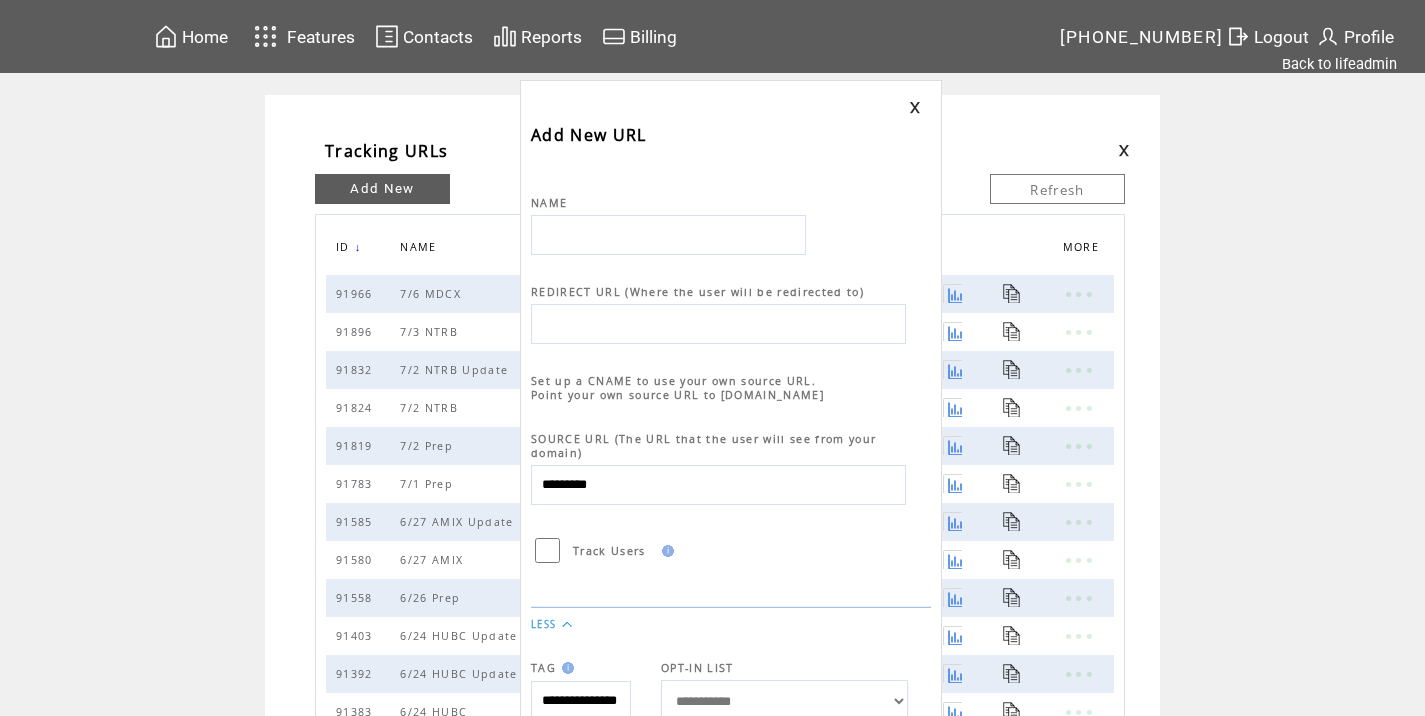 click at bounding box center (668, 235) 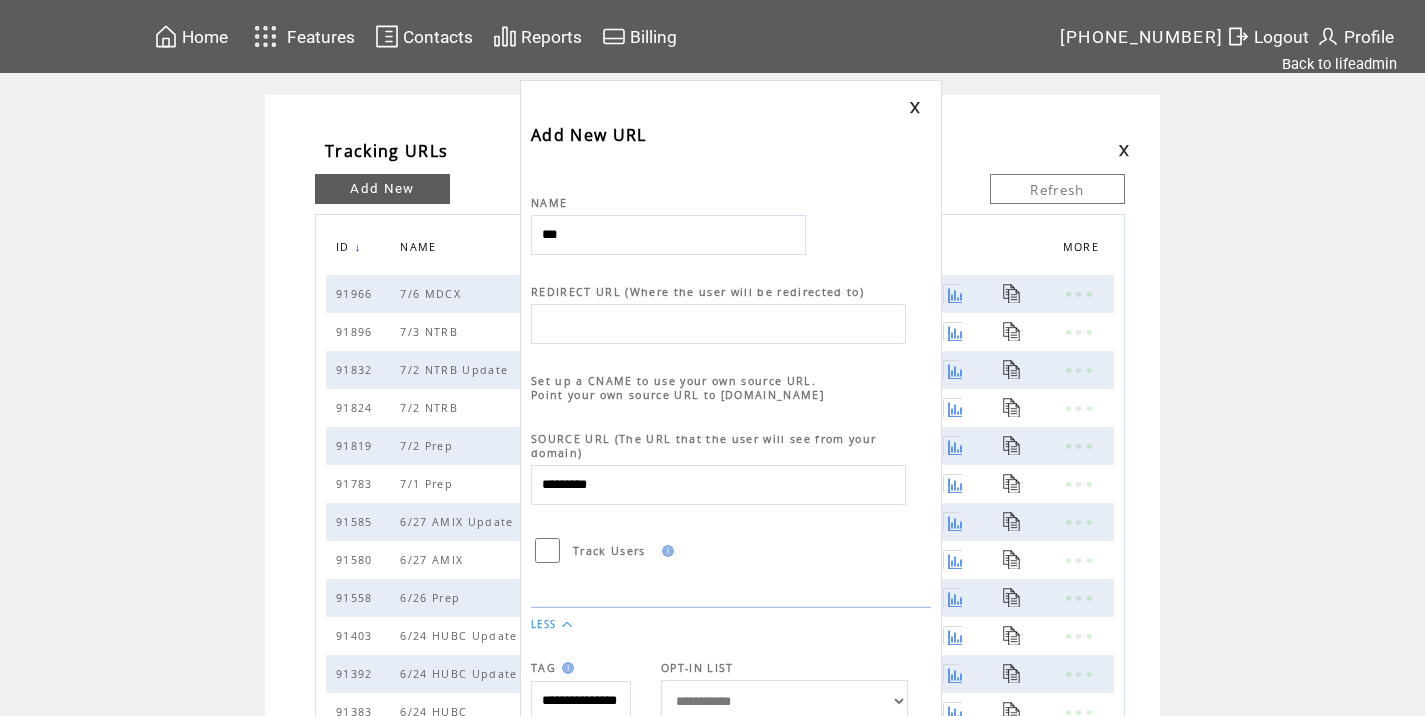 type on "********" 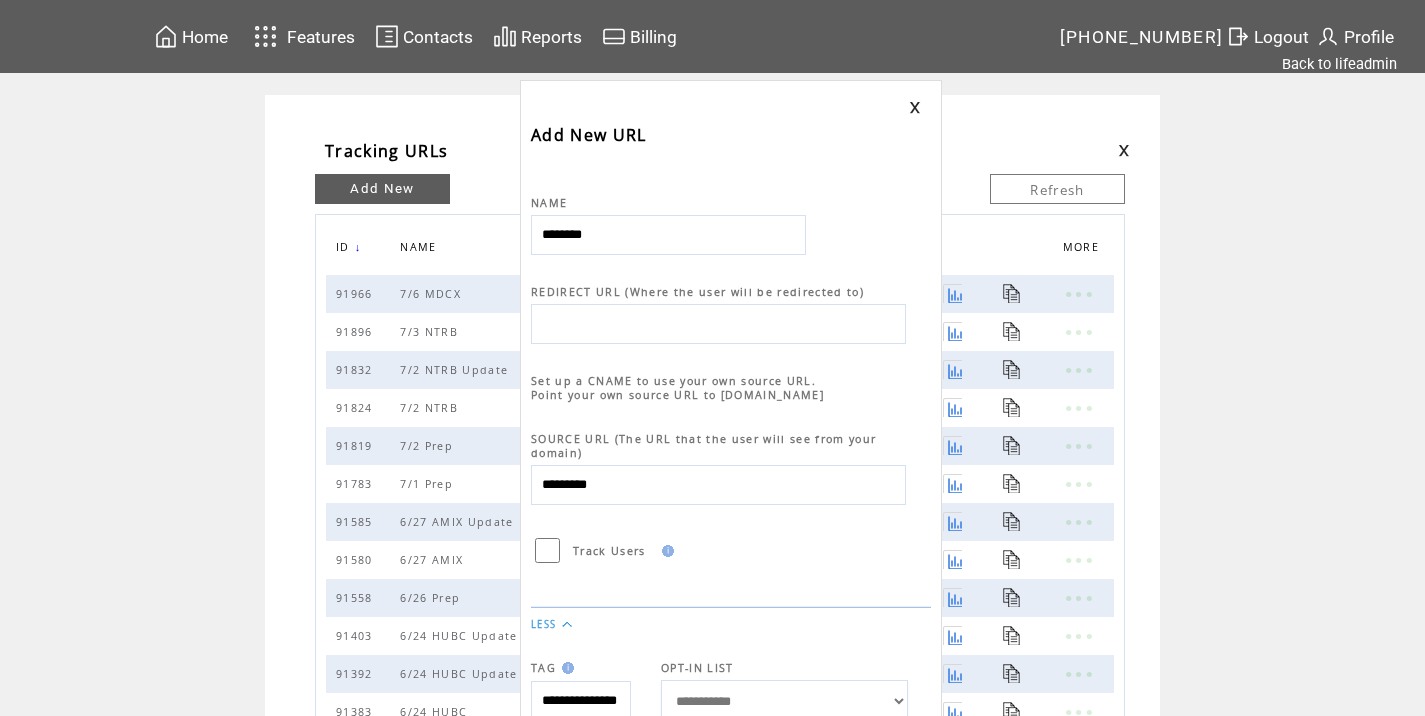 click at bounding box center [718, 324] 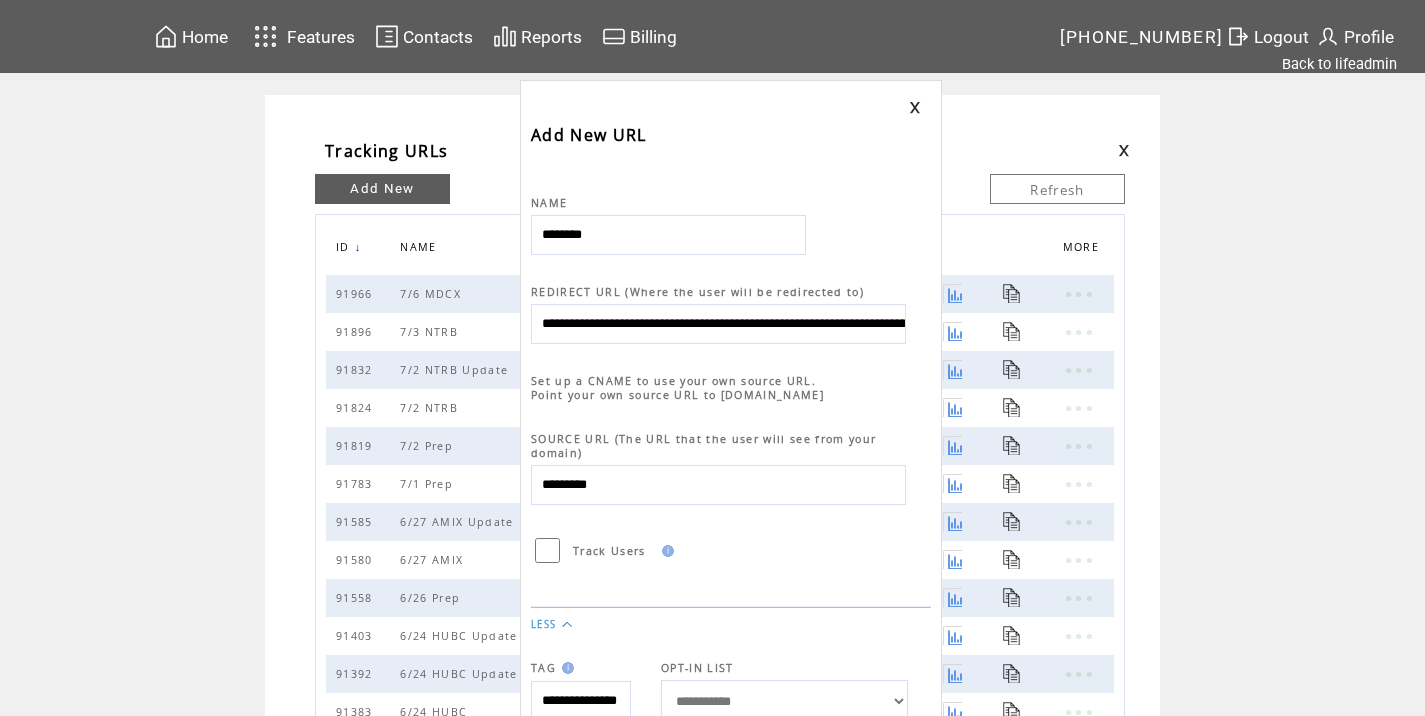 scroll, scrollTop: 0, scrollLeft: 936, axis: horizontal 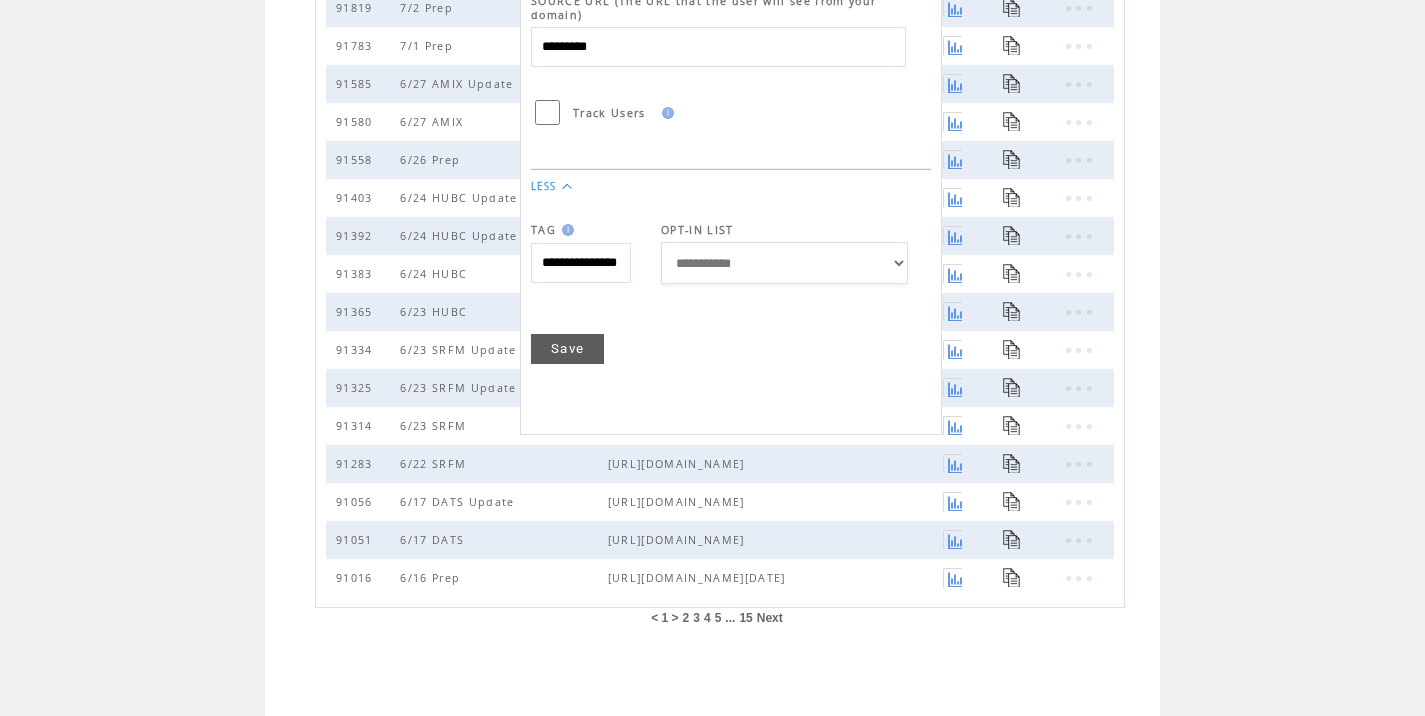 type on "**********" 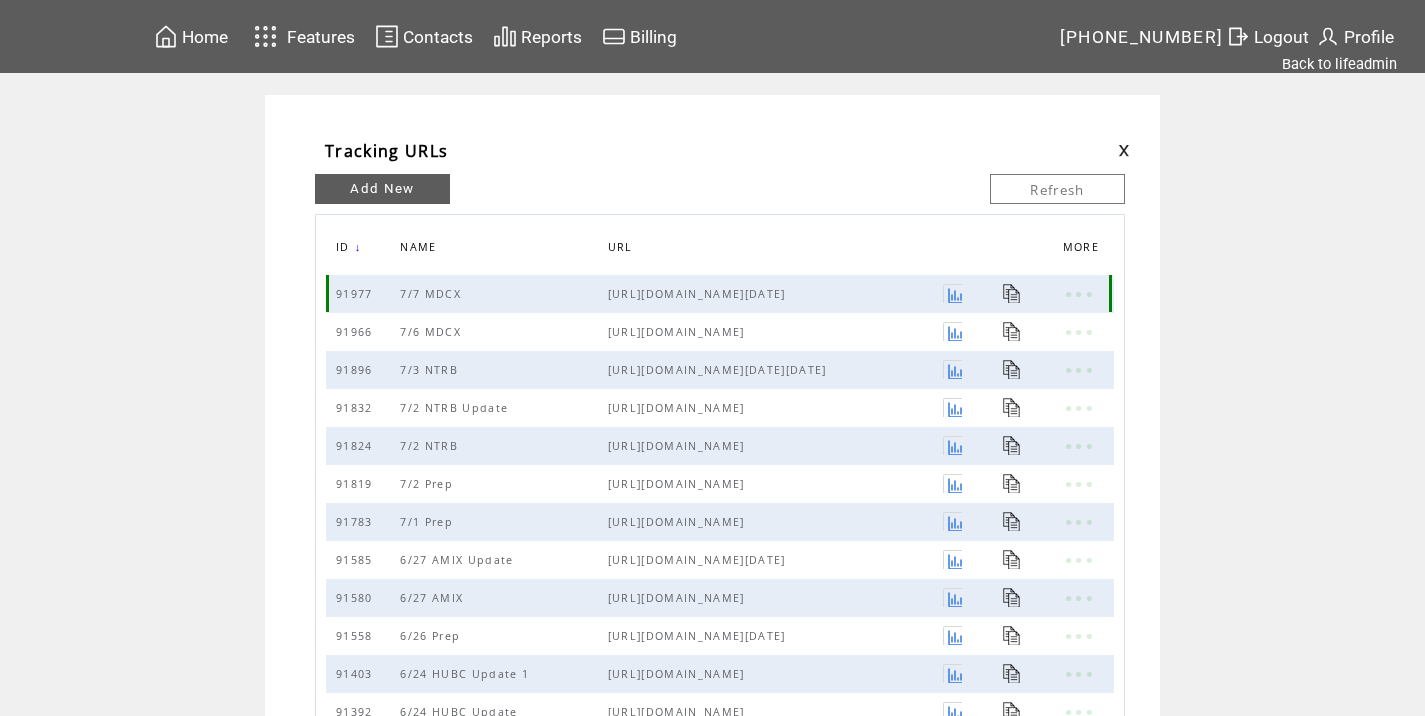 click at bounding box center (1012, 293) 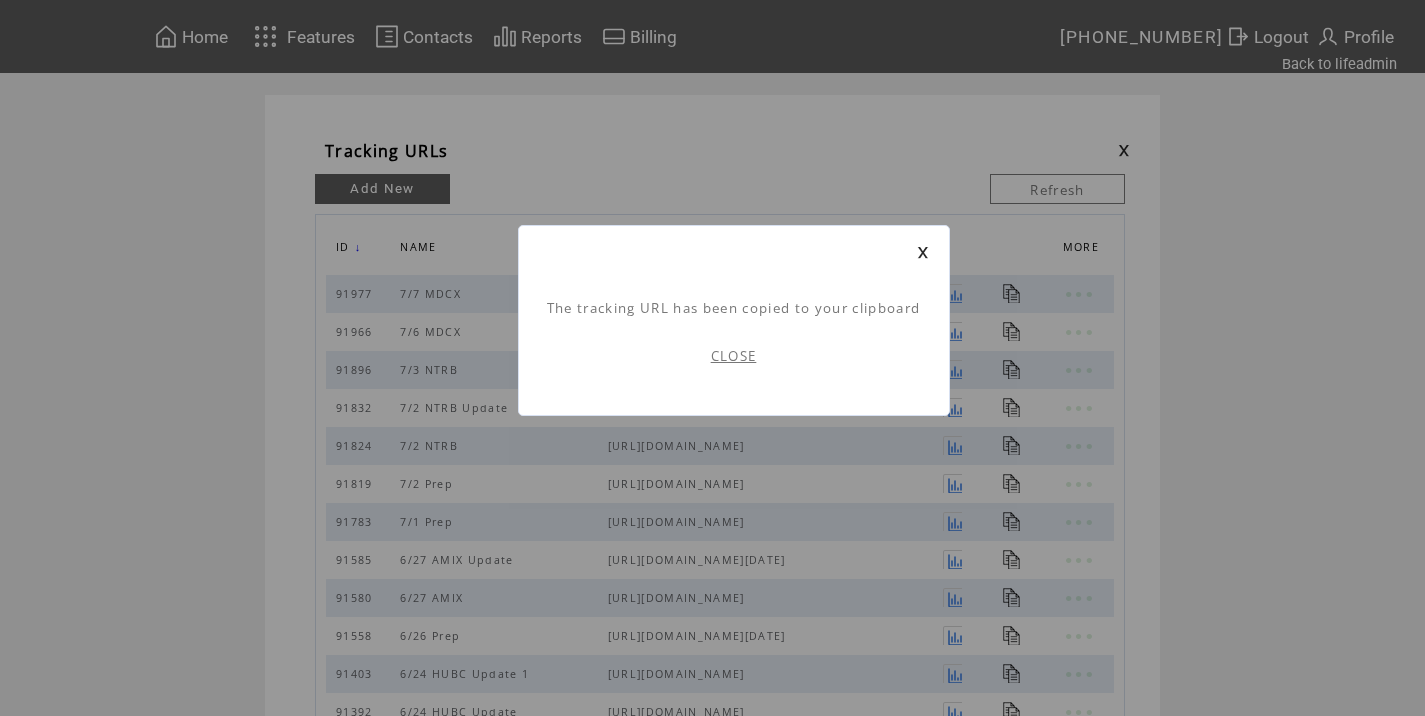 scroll, scrollTop: 1, scrollLeft: 0, axis: vertical 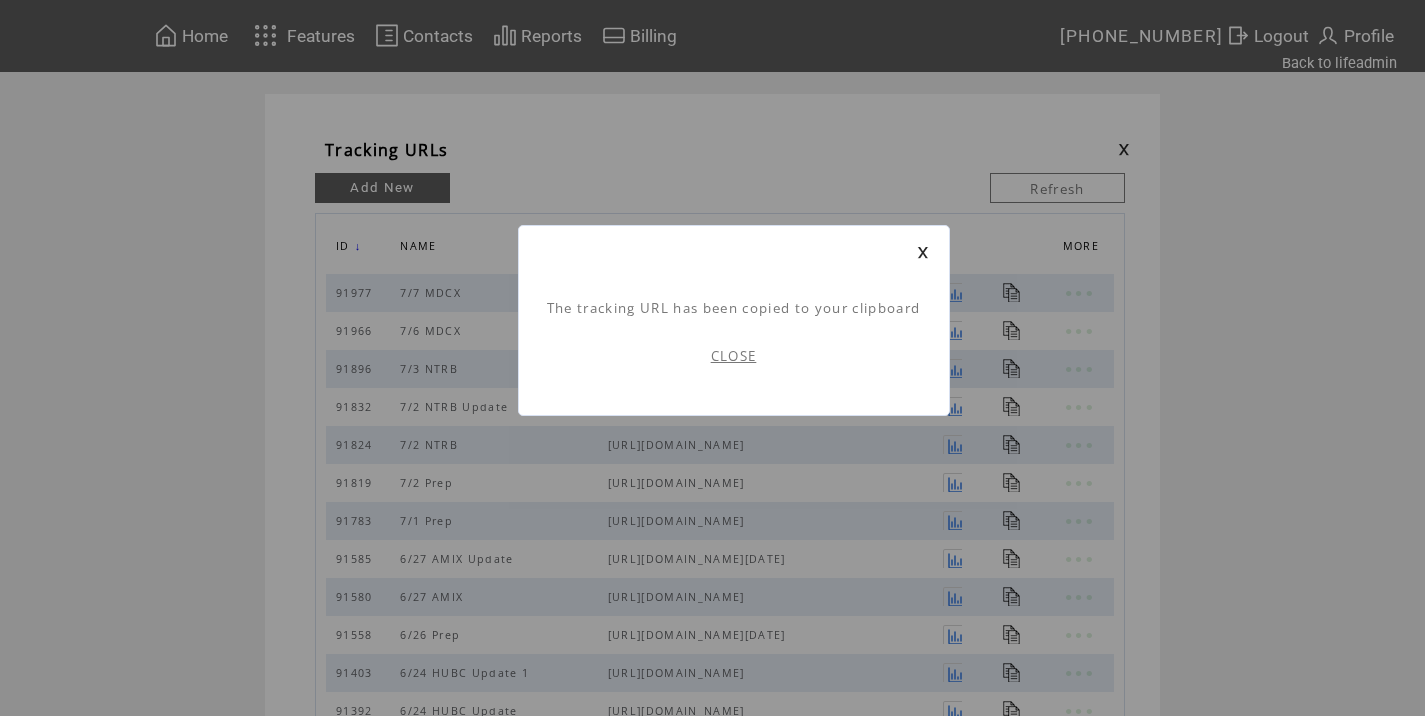 click on "CLOSE" at bounding box center (734, 356) 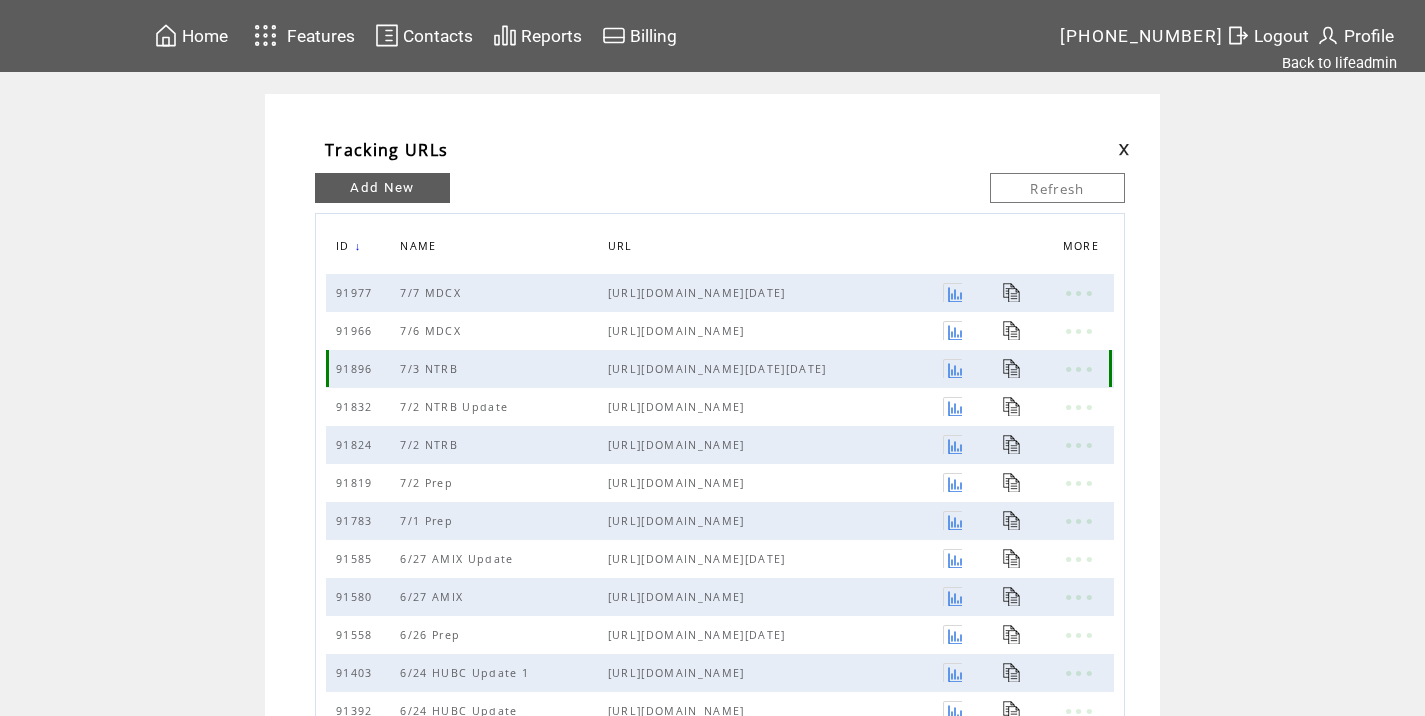 scroll, scrollTop: 0, scrollLeft: 0, axis: both 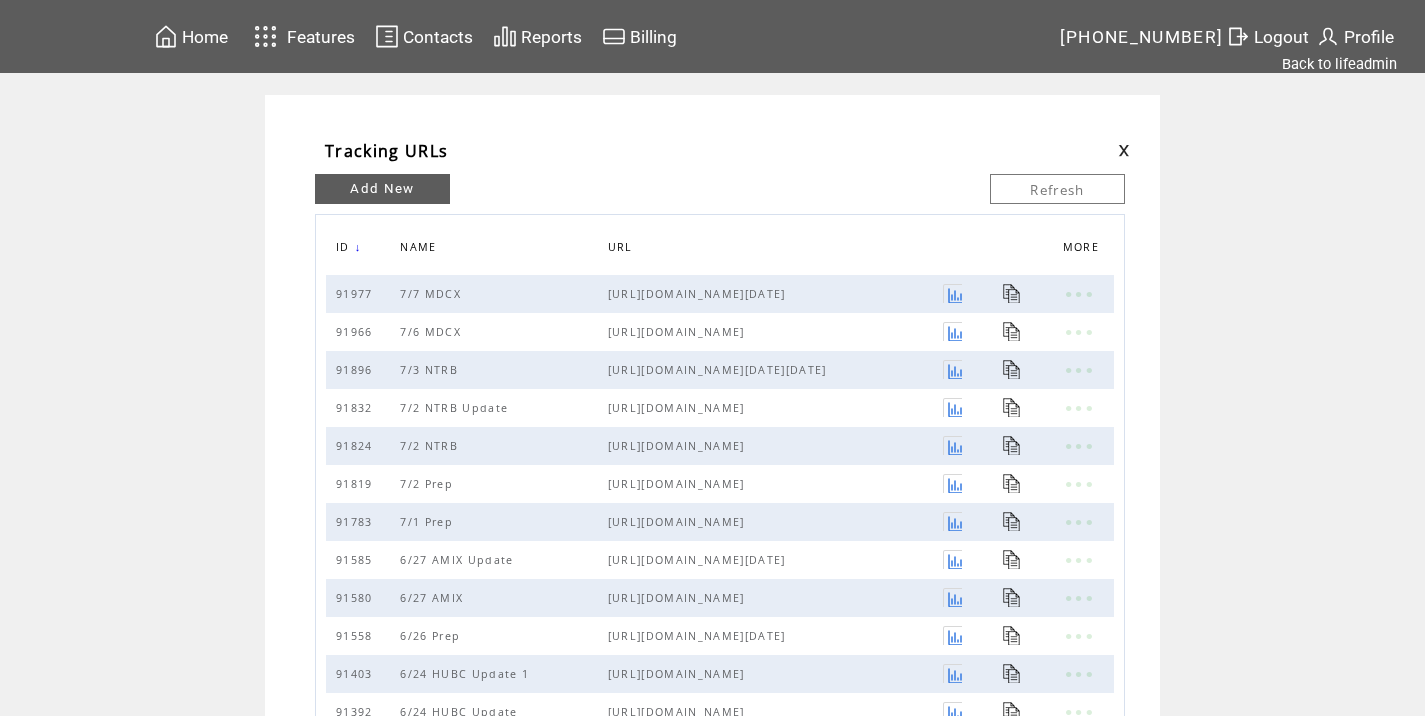 click at bounding box center [1124, 150] 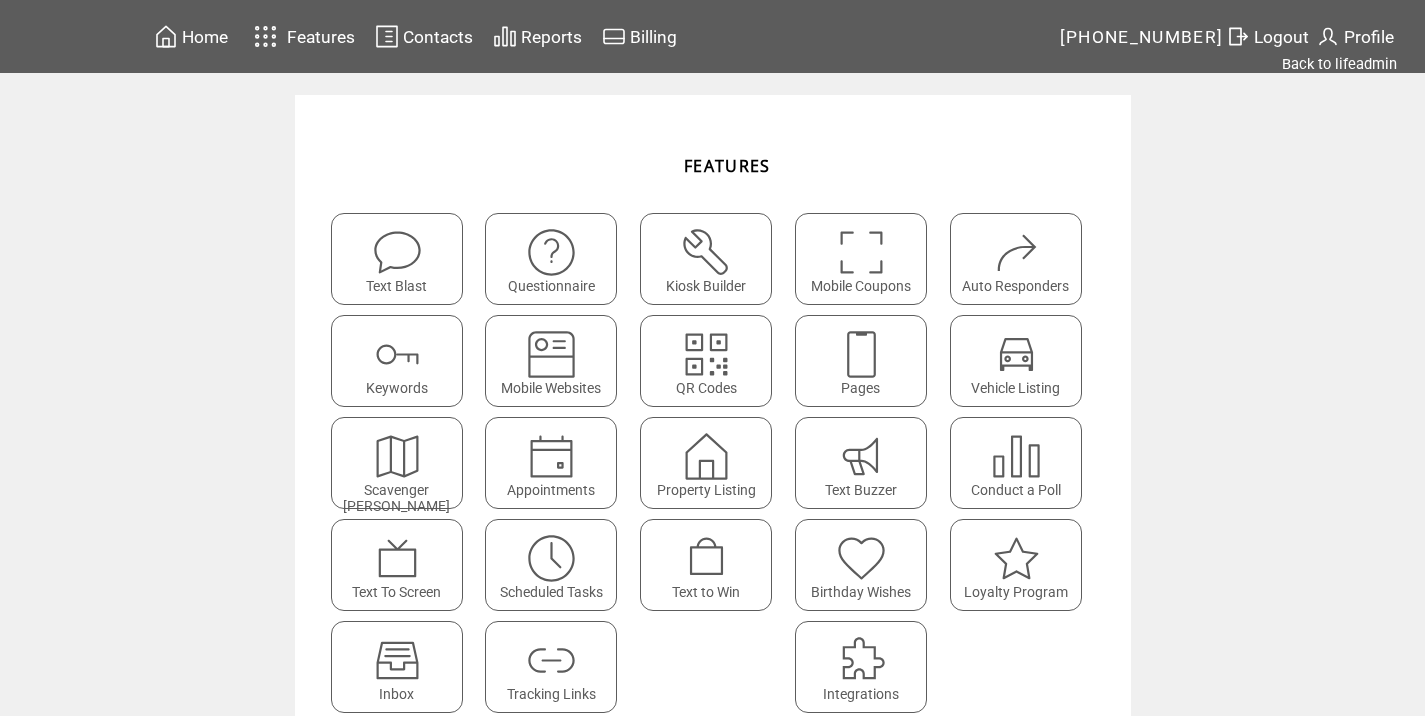 scroll, scrollTop: 0, scrollLeft: 0, axis: both 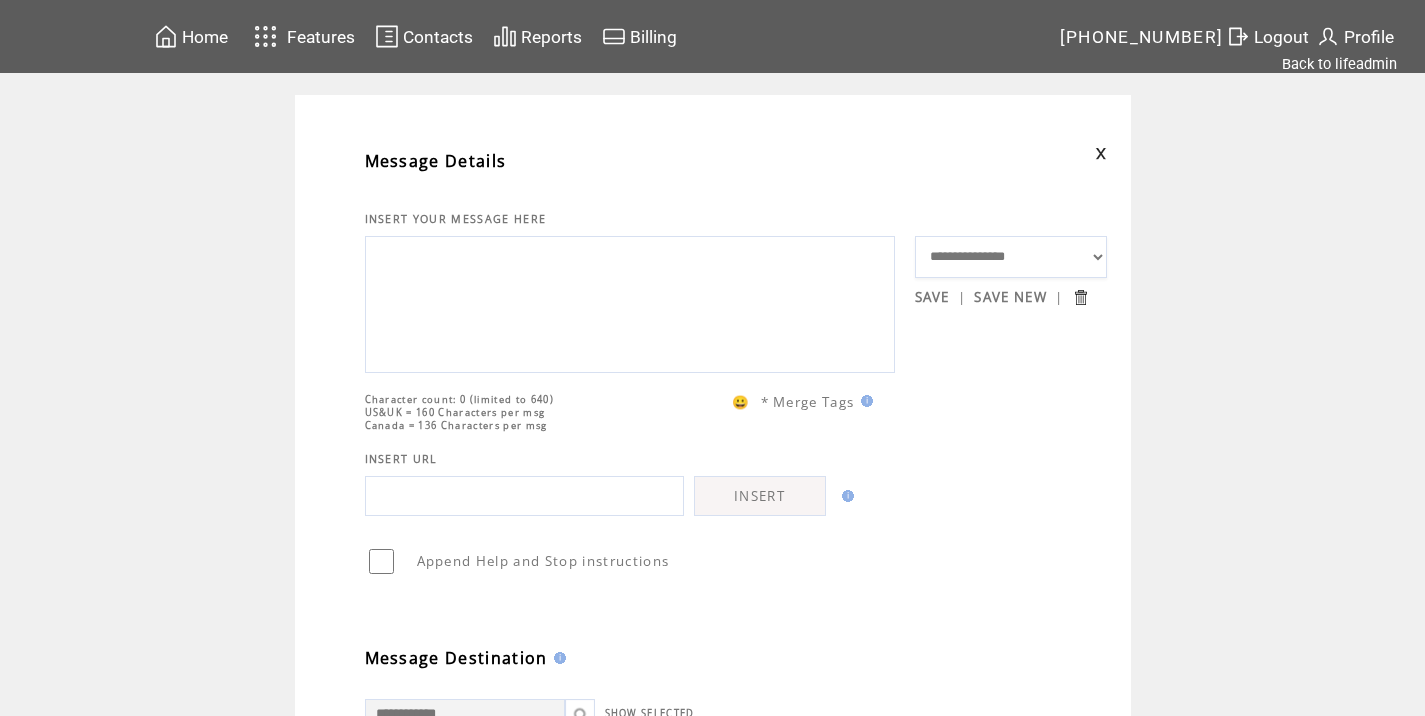 click at bounding box center [630, 302] 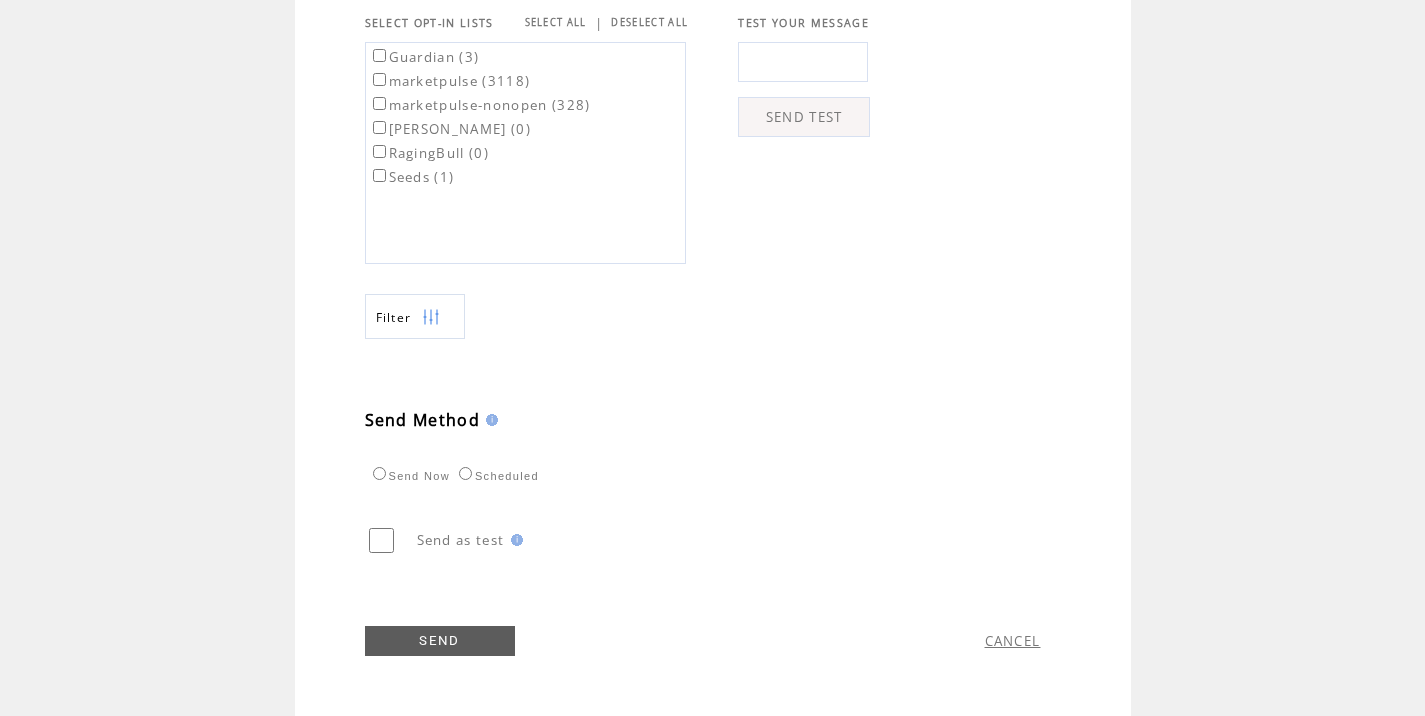 scroll, scrollTop: 774, scrollLeft: 0, axis: vertical 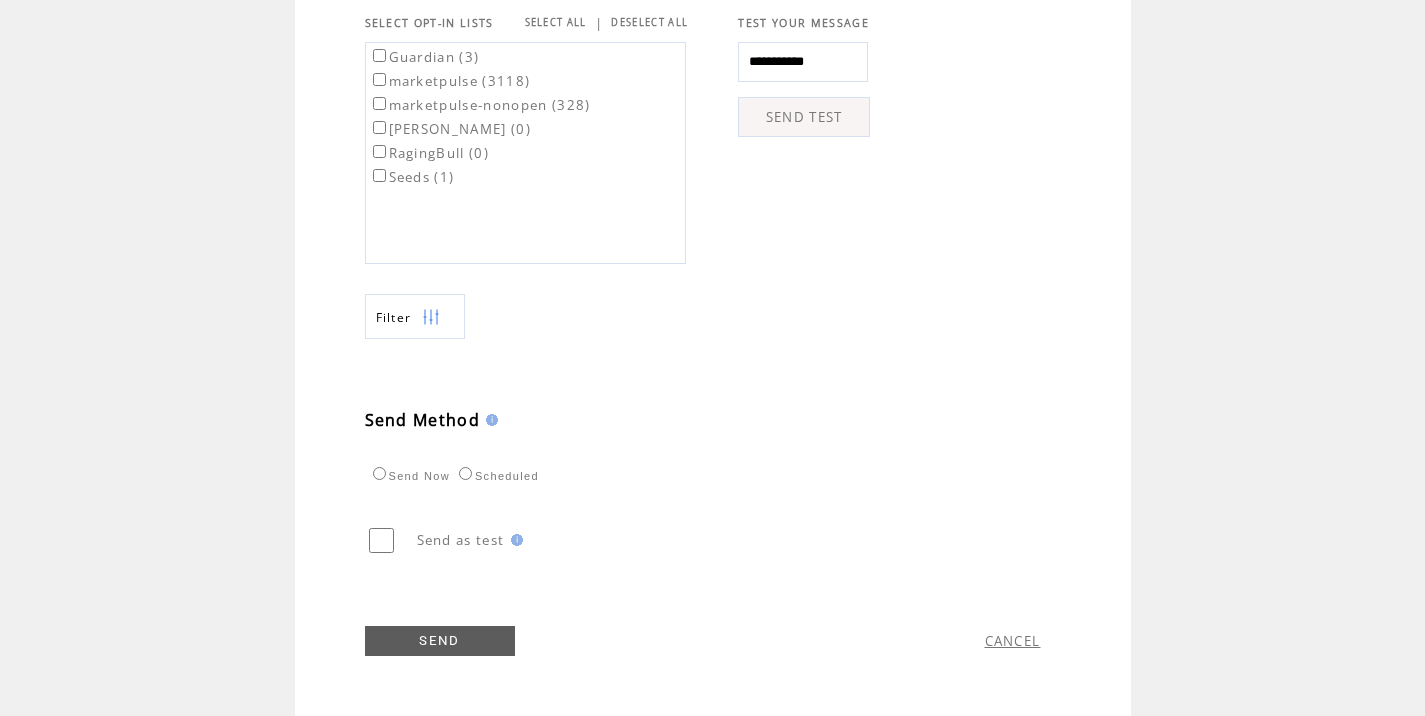 click on "SEND TEST" at bounding box center [804, 117] 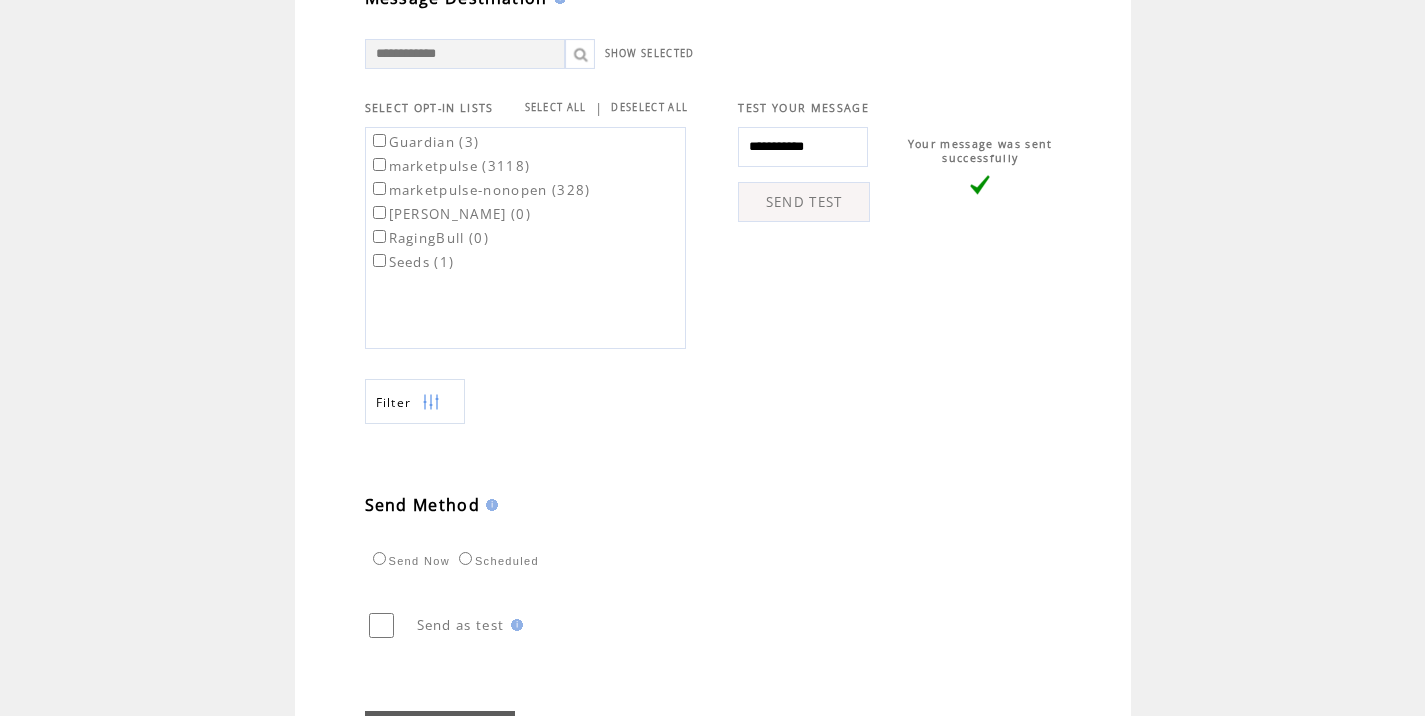 scroll, scrollTop: 774, scrollLeft: 0, axis: vertical 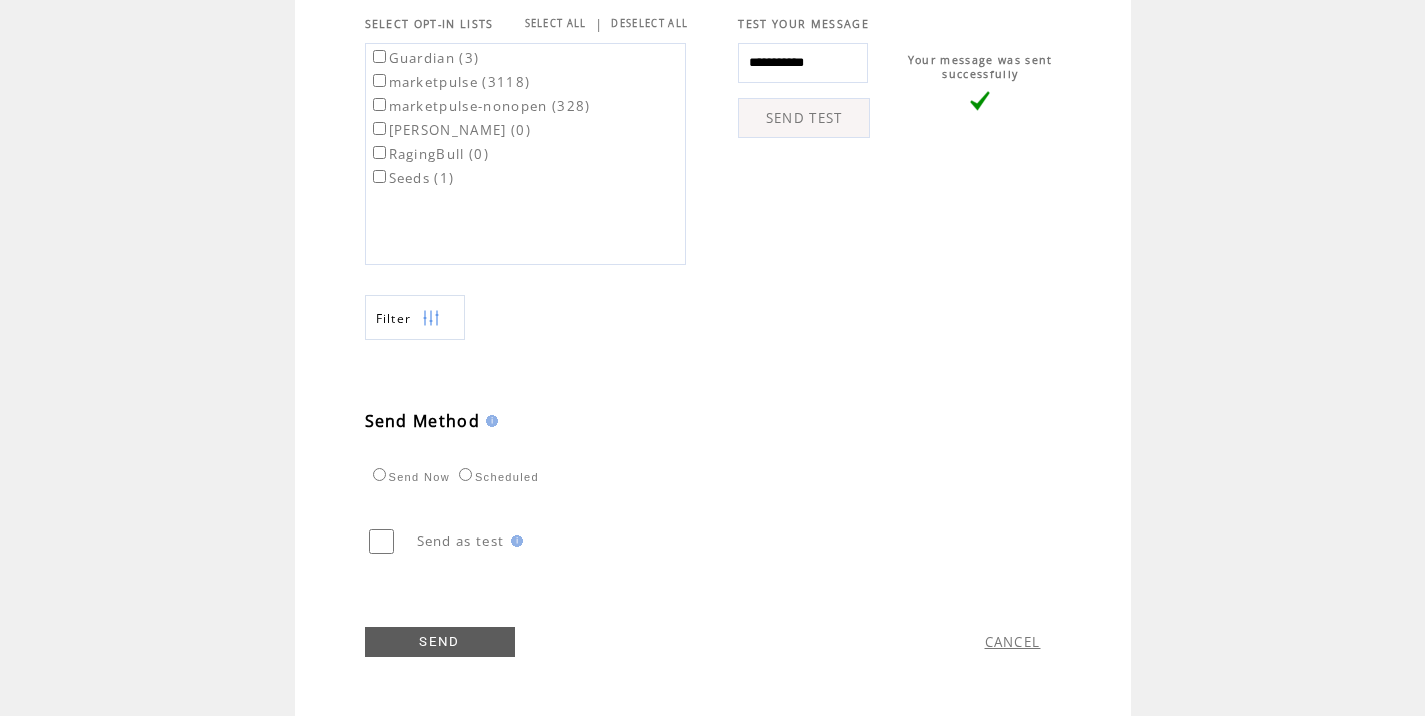 click on "marketpulse (3118)" at bounding box center (450, 82) 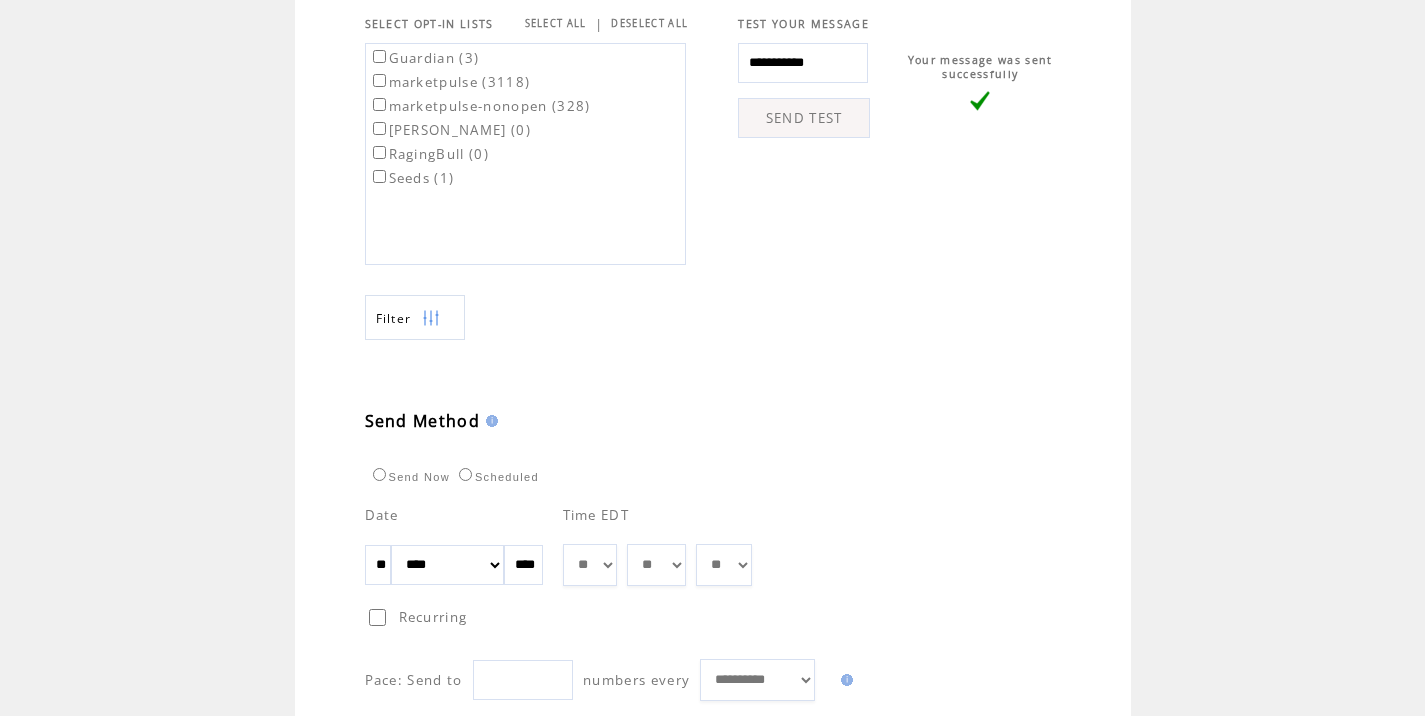 click on "**" at bounding box center [378, 565] 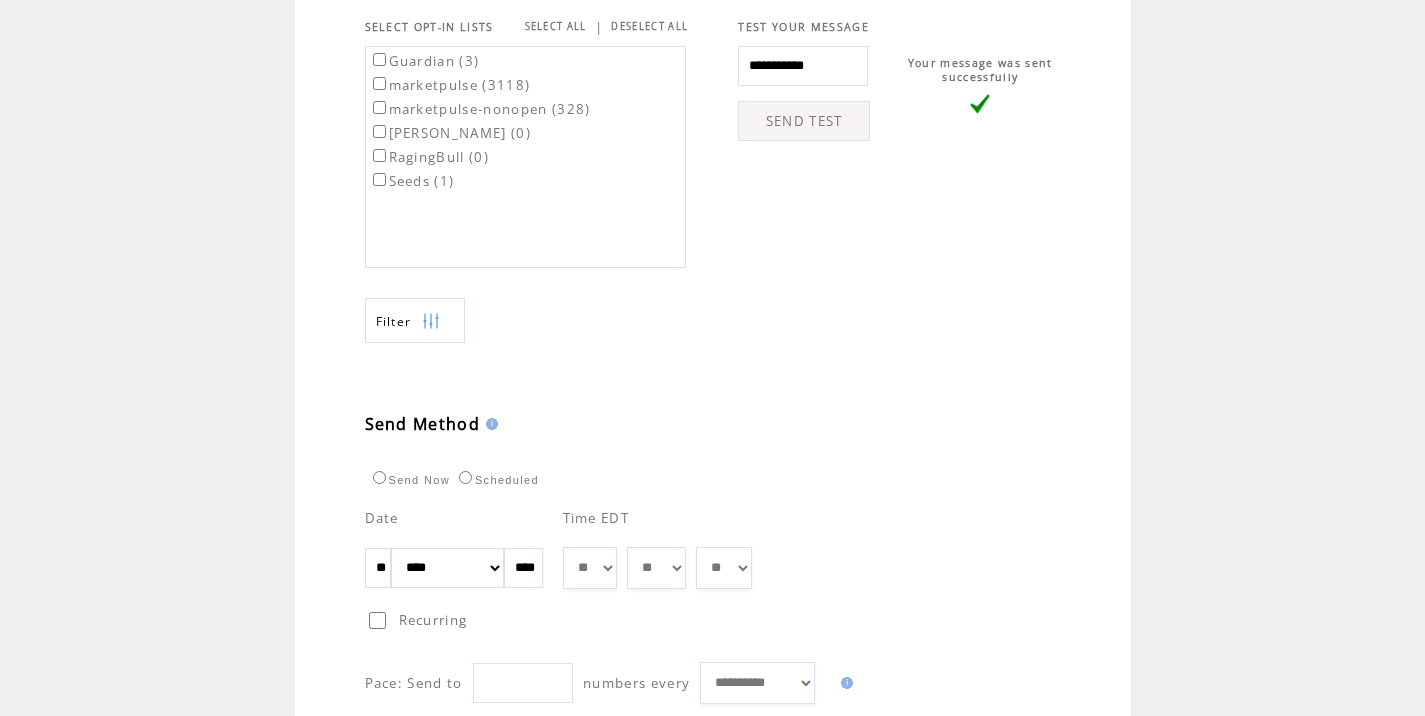 click on "** 	 ** 	 ** 	 ** 	 ** 	 ** 	 ** 	 ** 	 ** 	 ** 	 ** 	 ** 	 ** 	 ** 	 ** 	 ** 	 ** 	 ** 	 ** 	 ** 	 ** 	 ** 	 ** 	 ** 	 ** 	 ** 	 ** 	 ** 	 ** 	 ** 	 ** 	 ** 	 ** 	 ** 	 ** 	 ** 	 ** 	 ** 	 ** 	 ** 	 ** 	 ** 	 ** 	 ** 	 ** 	 ** 	 ** 	 ** 	 ** 	 ** 	 ** 	 ** 	 ** 	 ** 	 ** 	 ** 	 ** 	 ** 	 ** 	 ** 	 **" at bounding box center [656, 568] 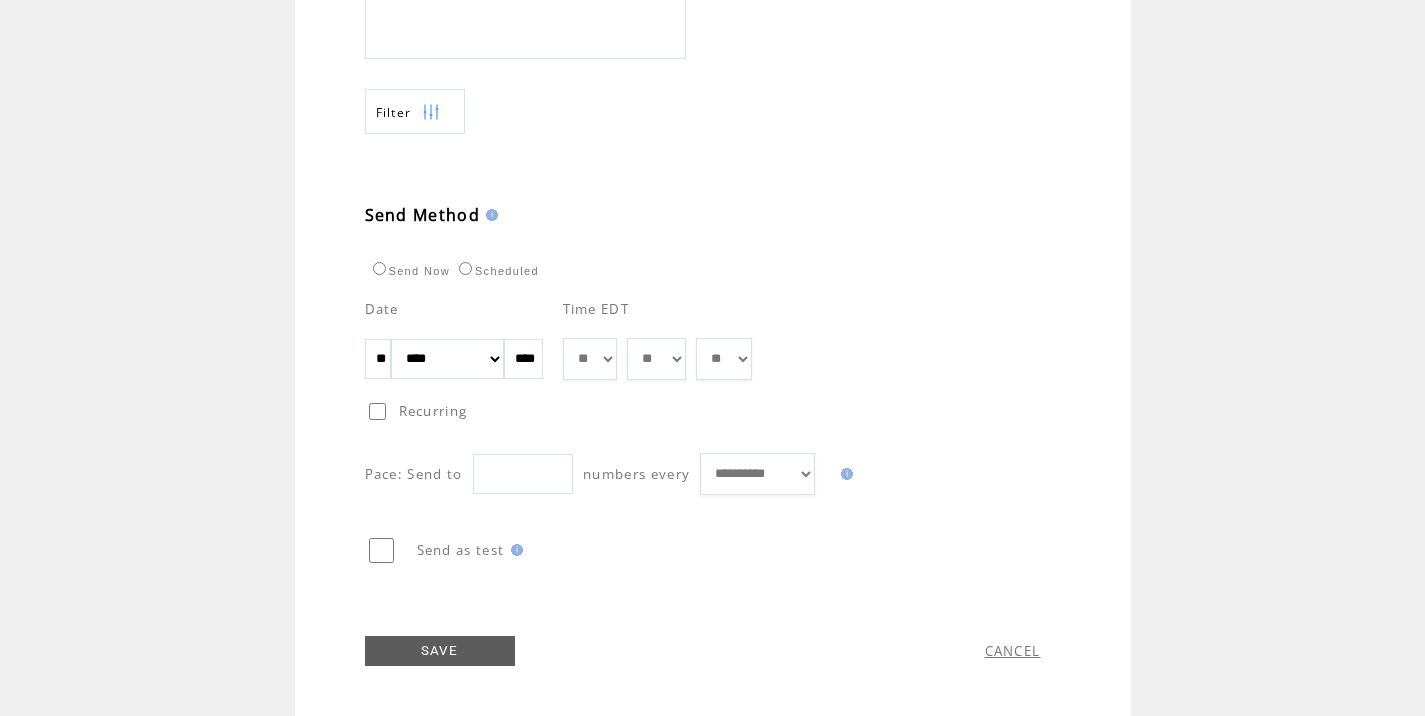 scroll, scrollTop: 989, scrollLeft: 0, axis: vertical 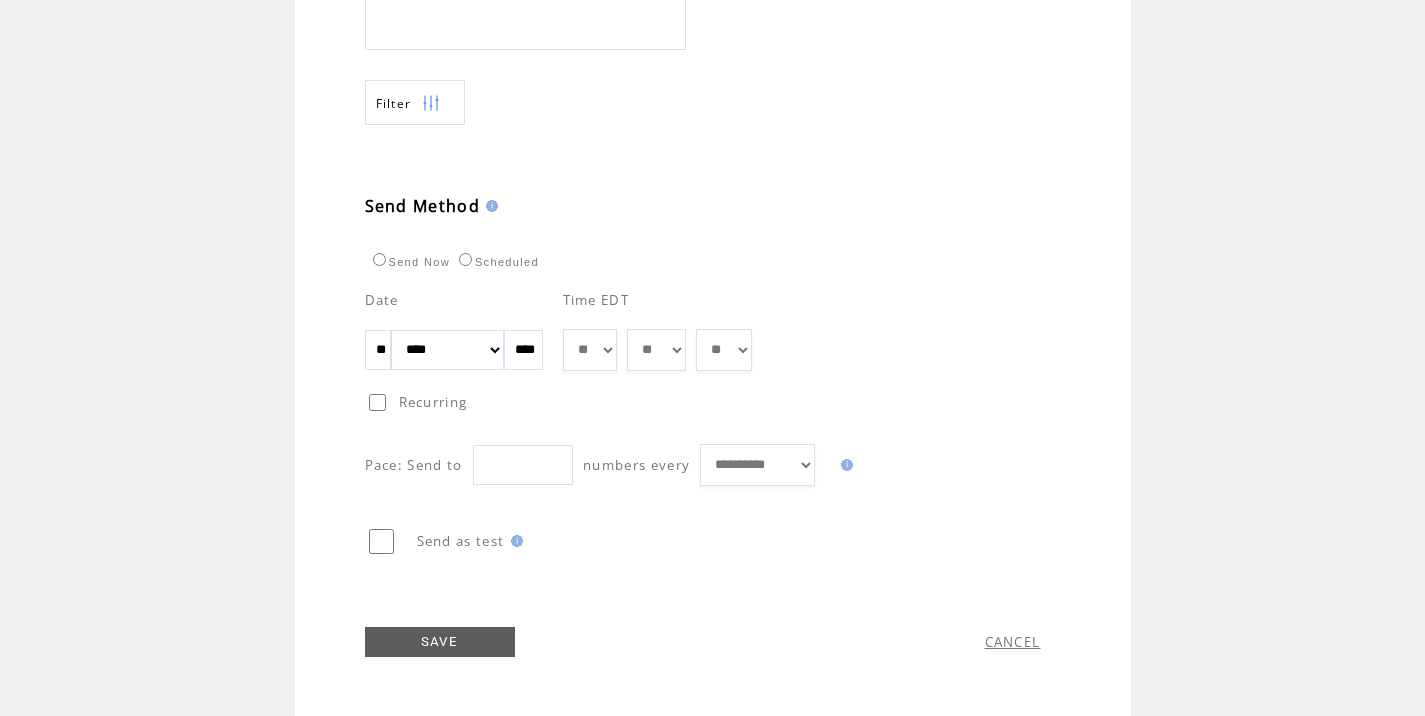 click on "SAVE" at bounding box center (440, 642) 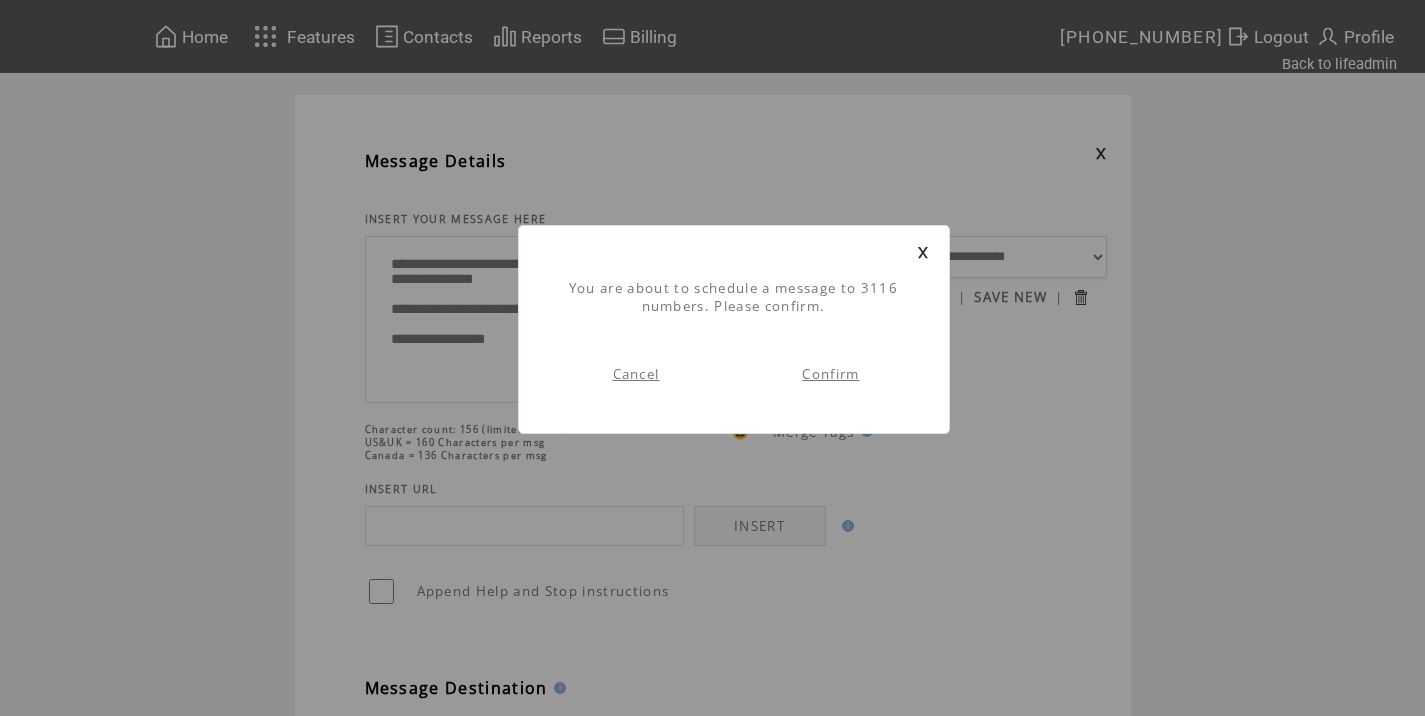 scroll, scrollTop: 1, scrollLeft: 0, axis: vertical 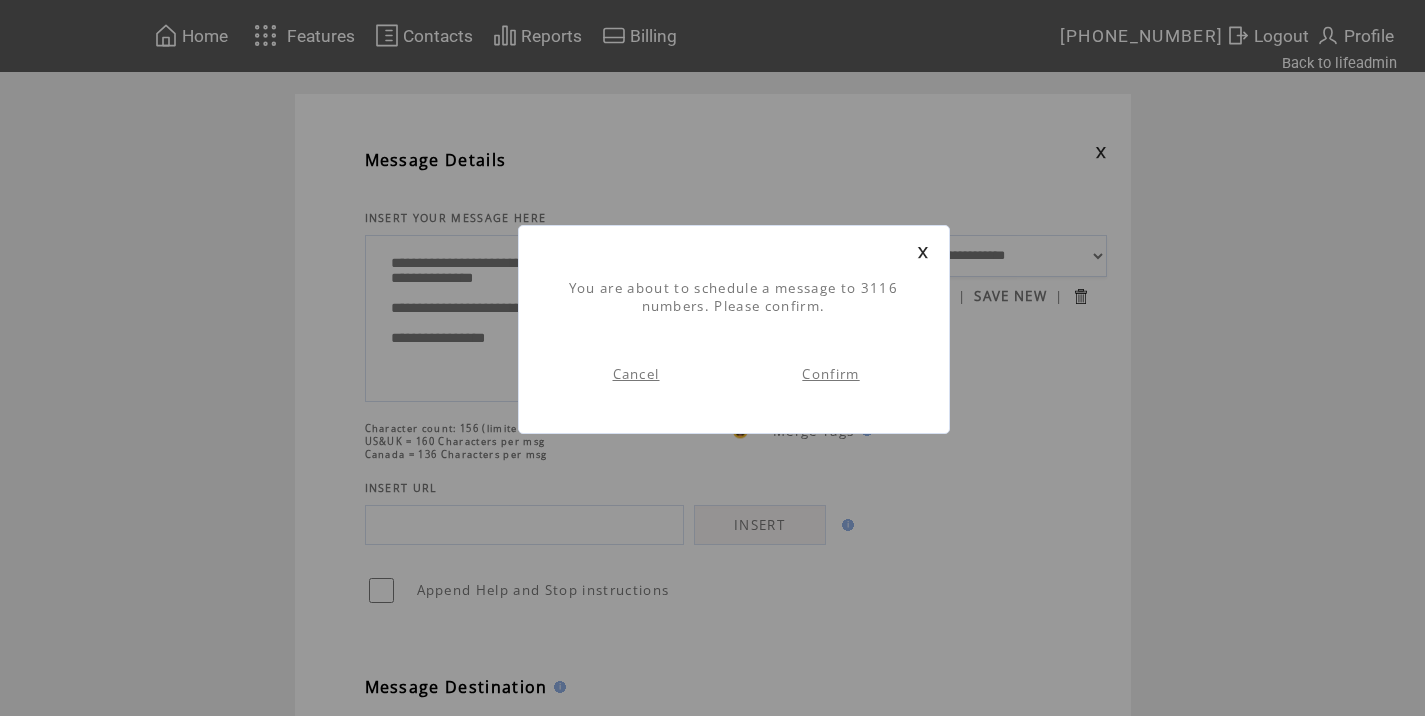 click on "Confirm" at bounding box center (830, 374) 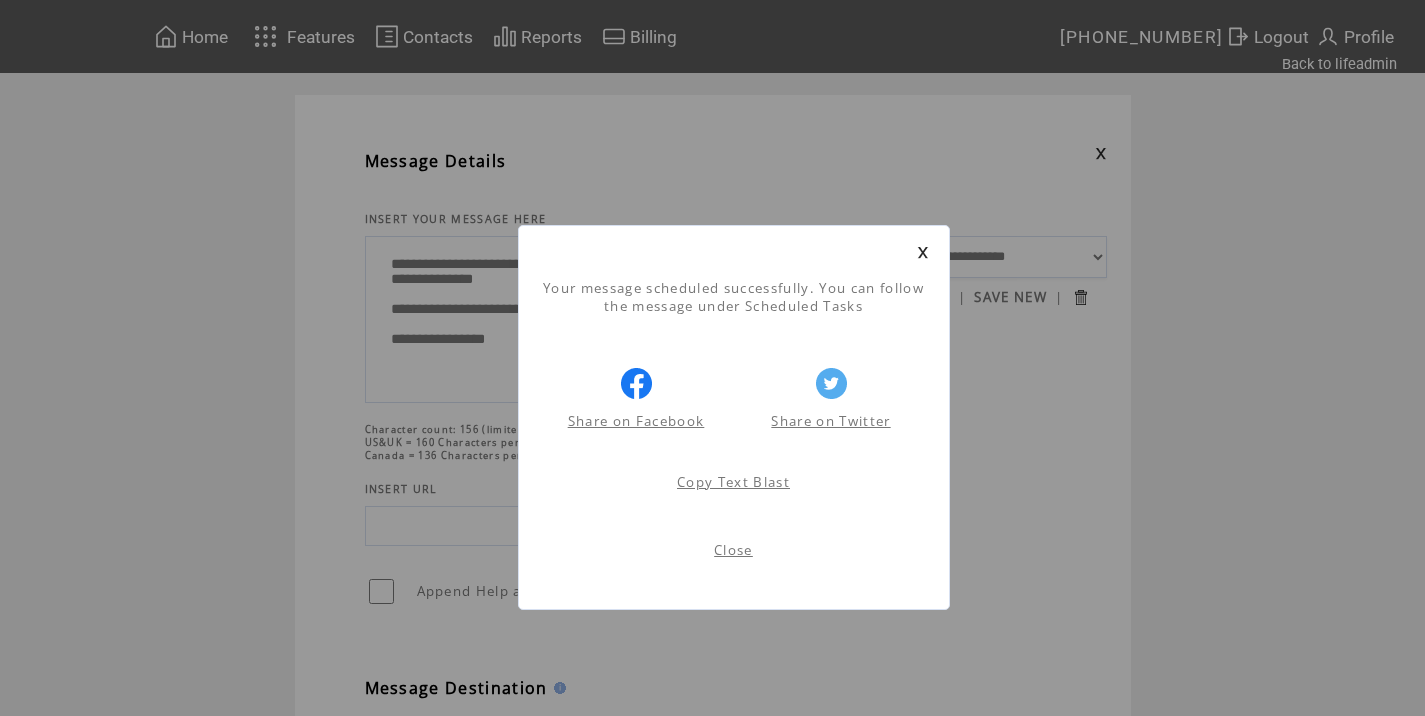 scroll, scrollTop: 1, scrollLeft: 0, axis: vertical 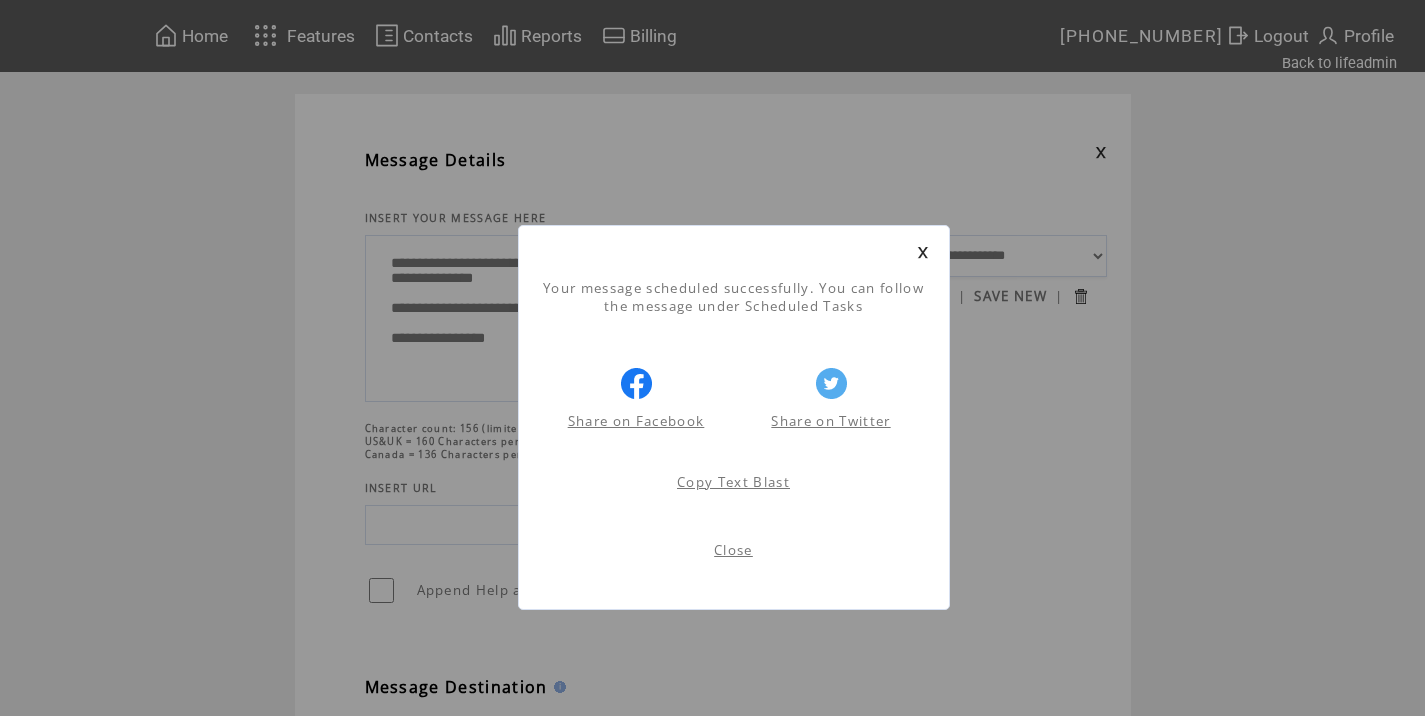 click on "Close" at bounding box center [733, 550] 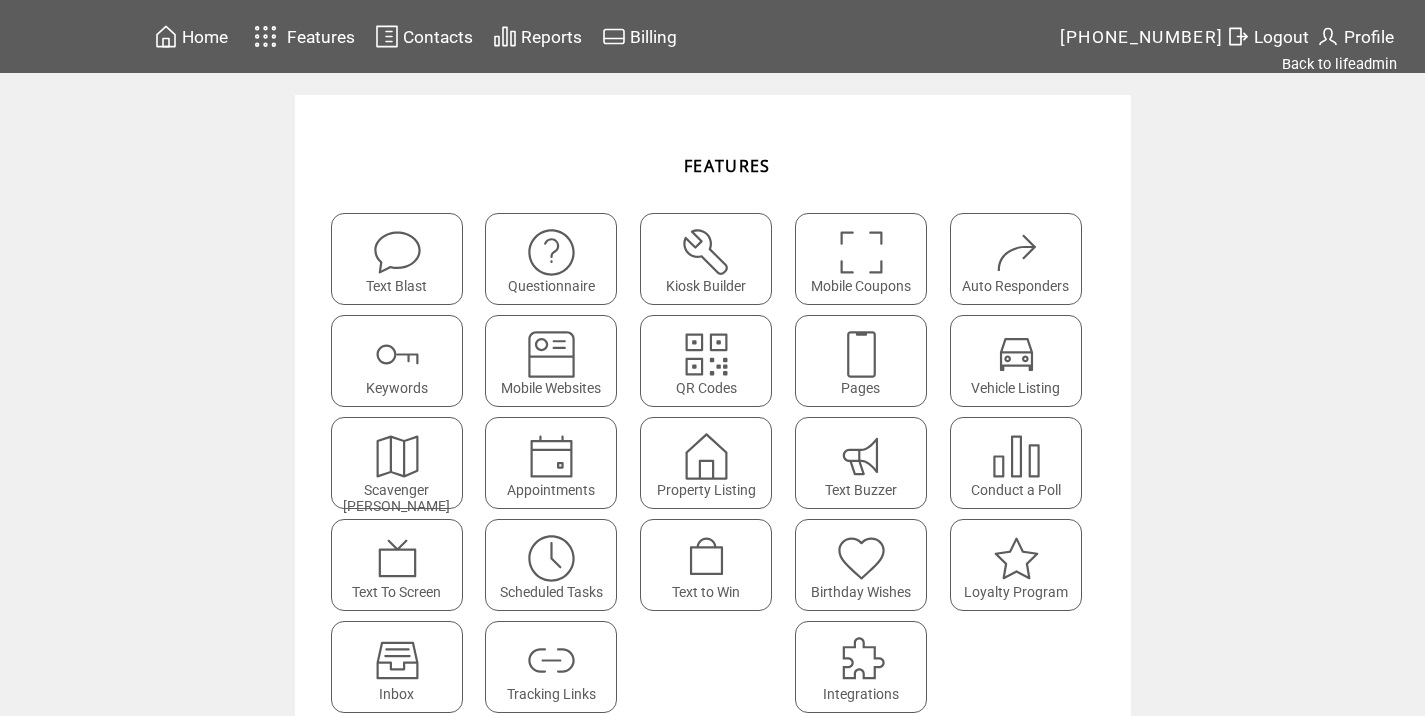 scroll, scrollTop: 0, scrollLeft: 0, axis: both 